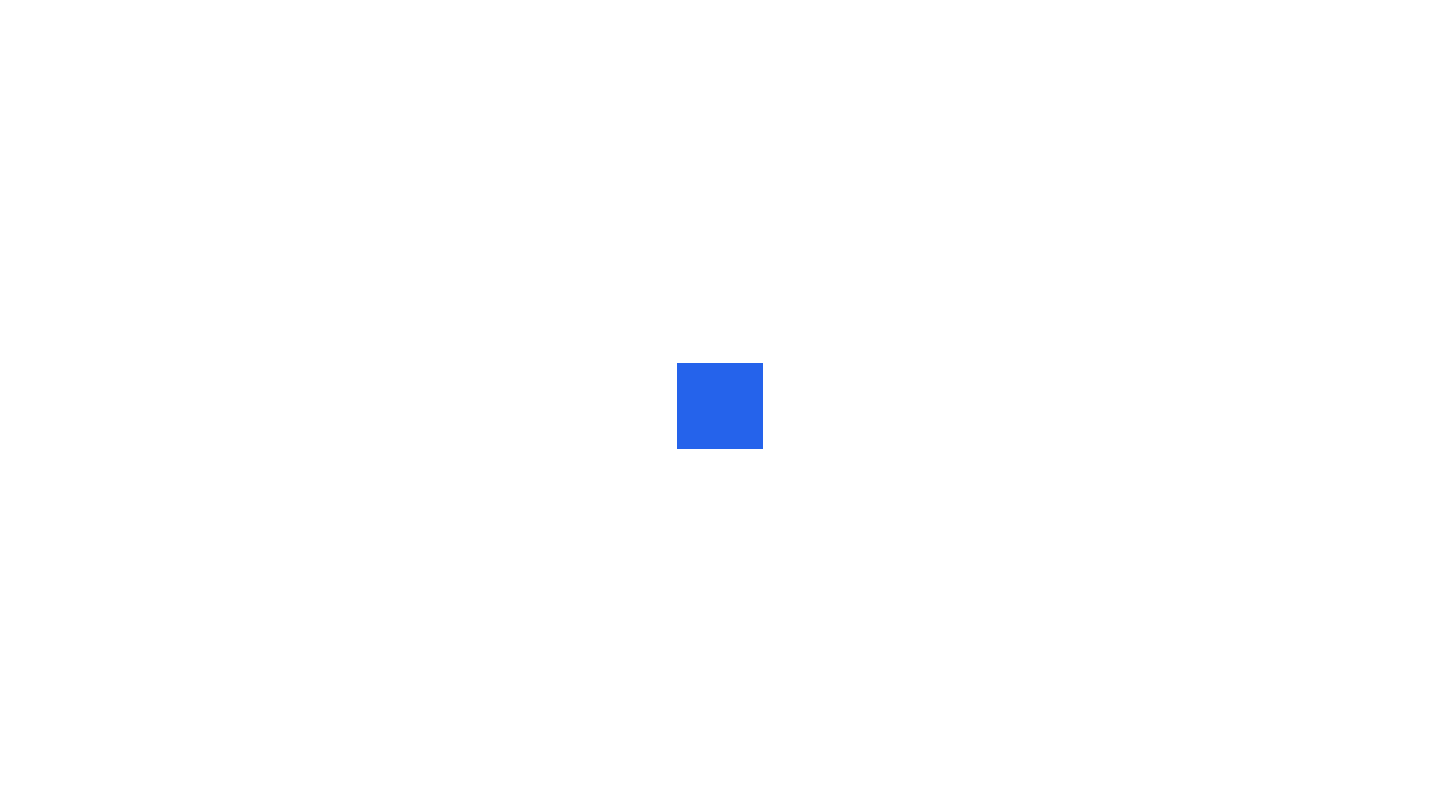 scroll, scrollTop: 0, scrollLeft: 0, axis: both 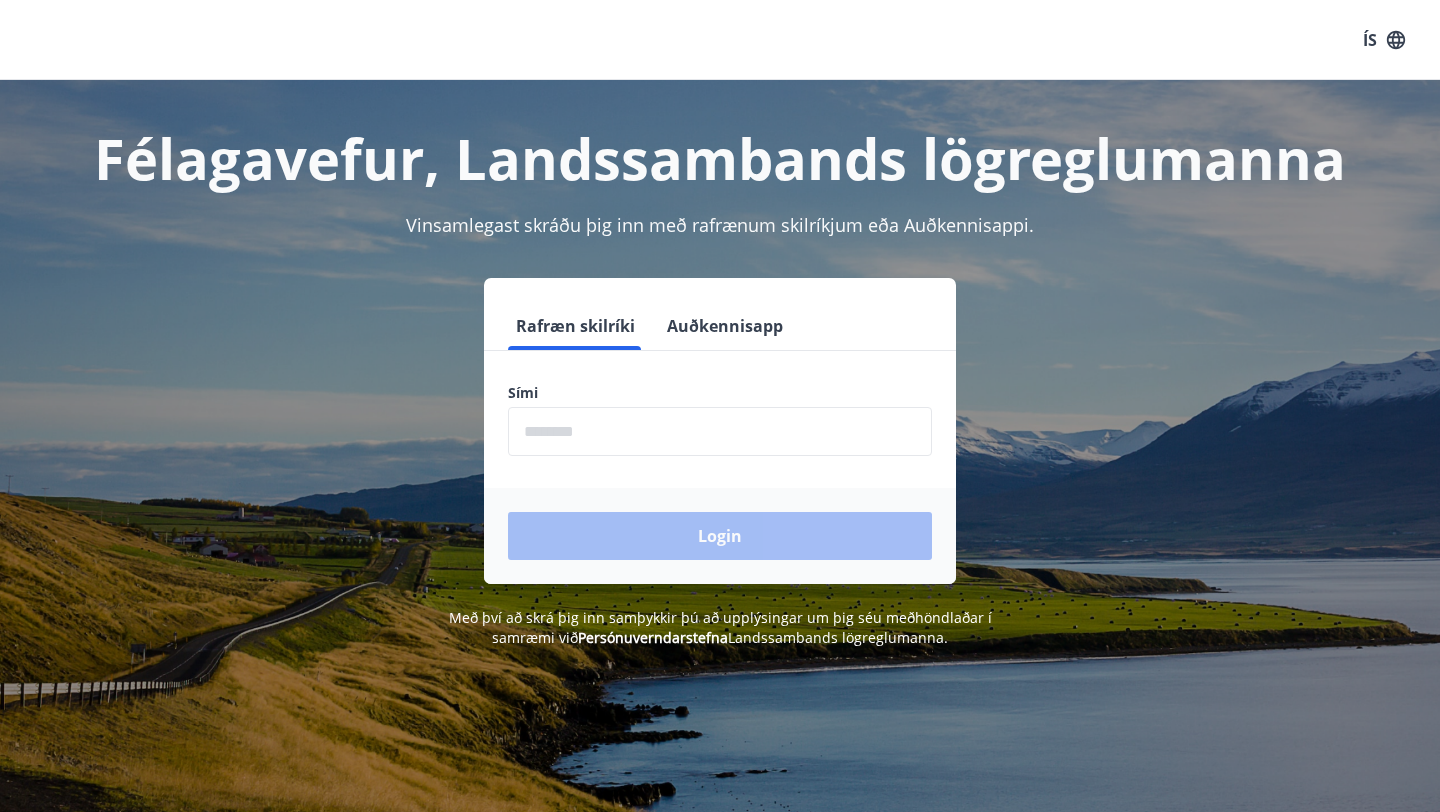 click at bounding box center (720, 431) 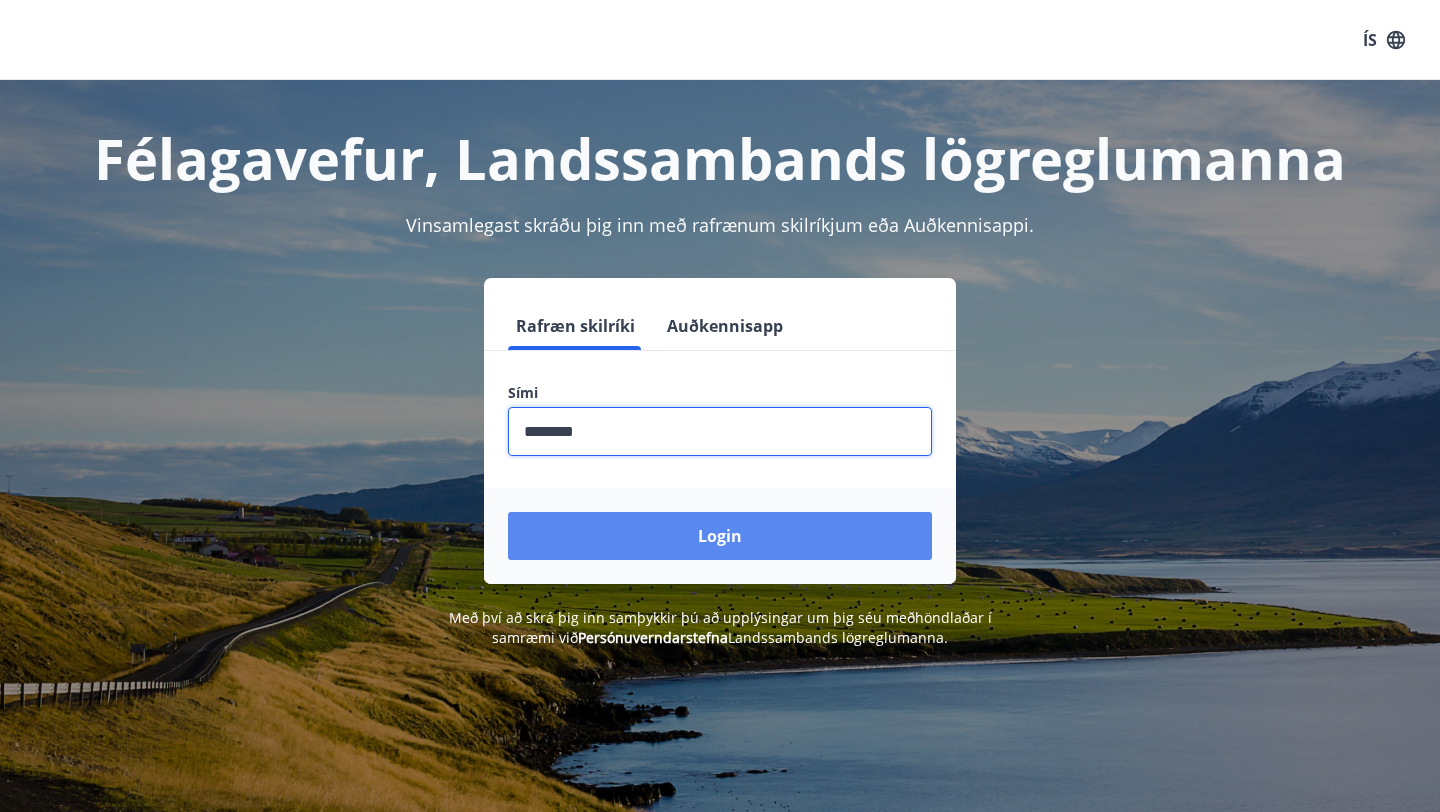 type on "********" 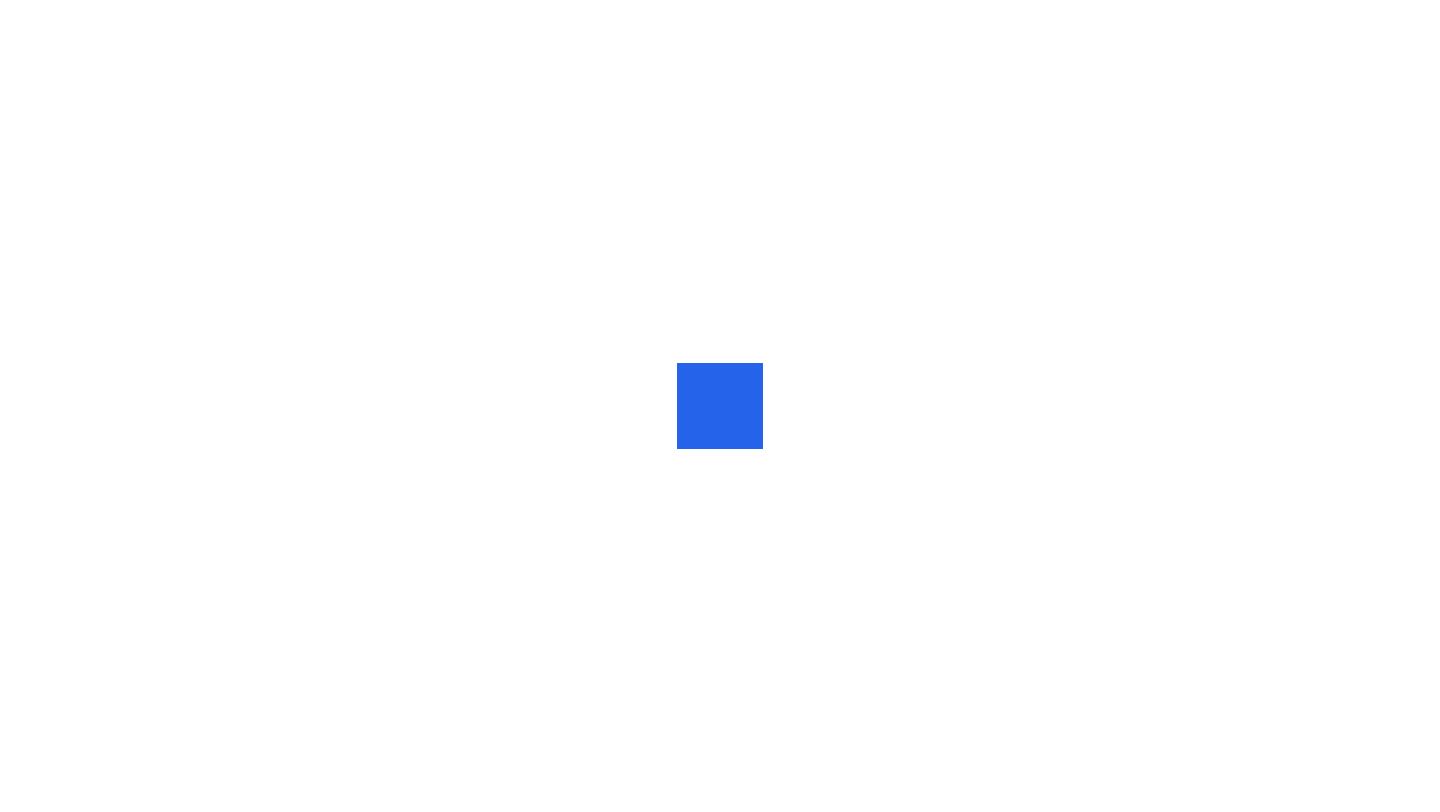 scroll, scrollTop: 0, scrollLeft: 0, axis: both 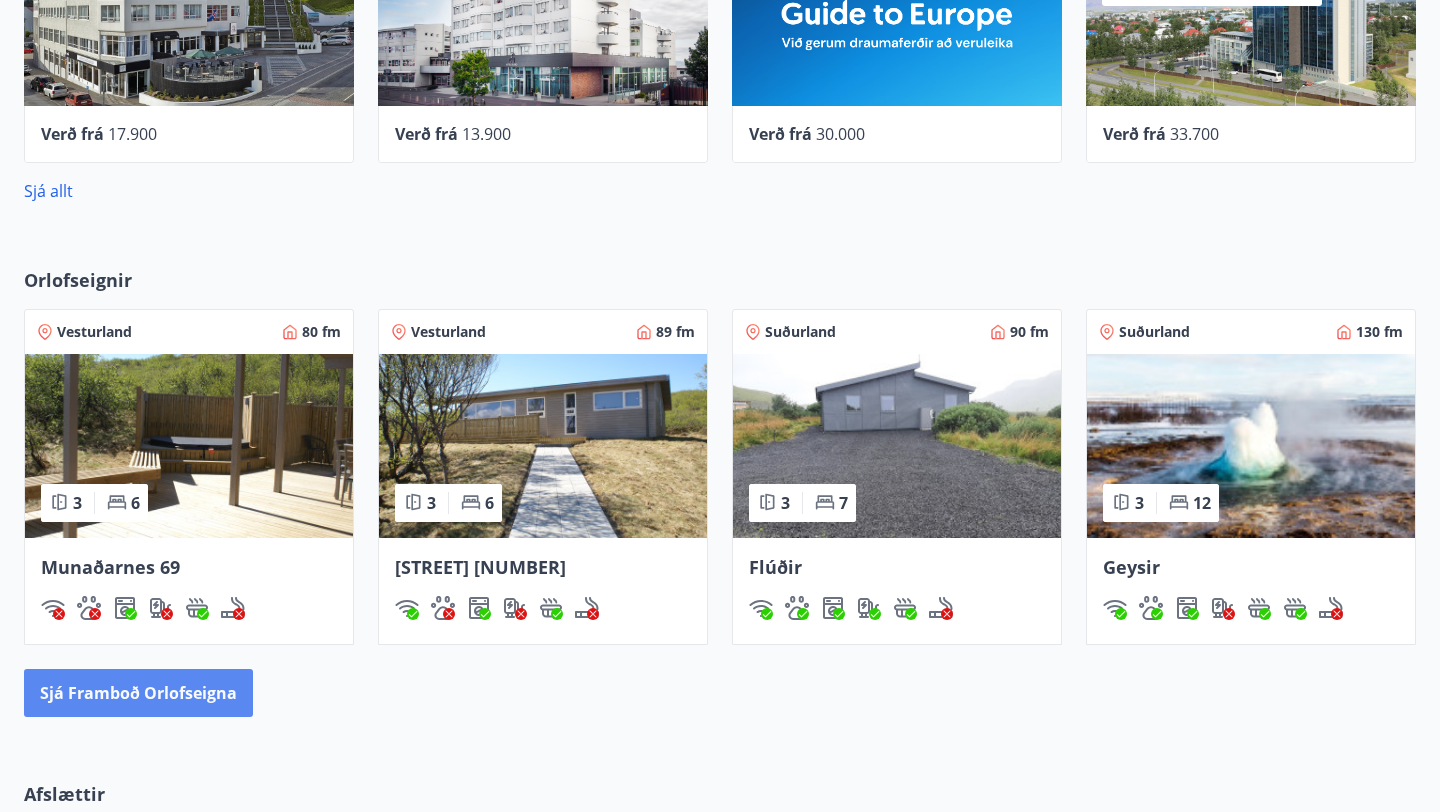 click on "Sjá framboð orlofseigna" at bounding box center (138, 693) 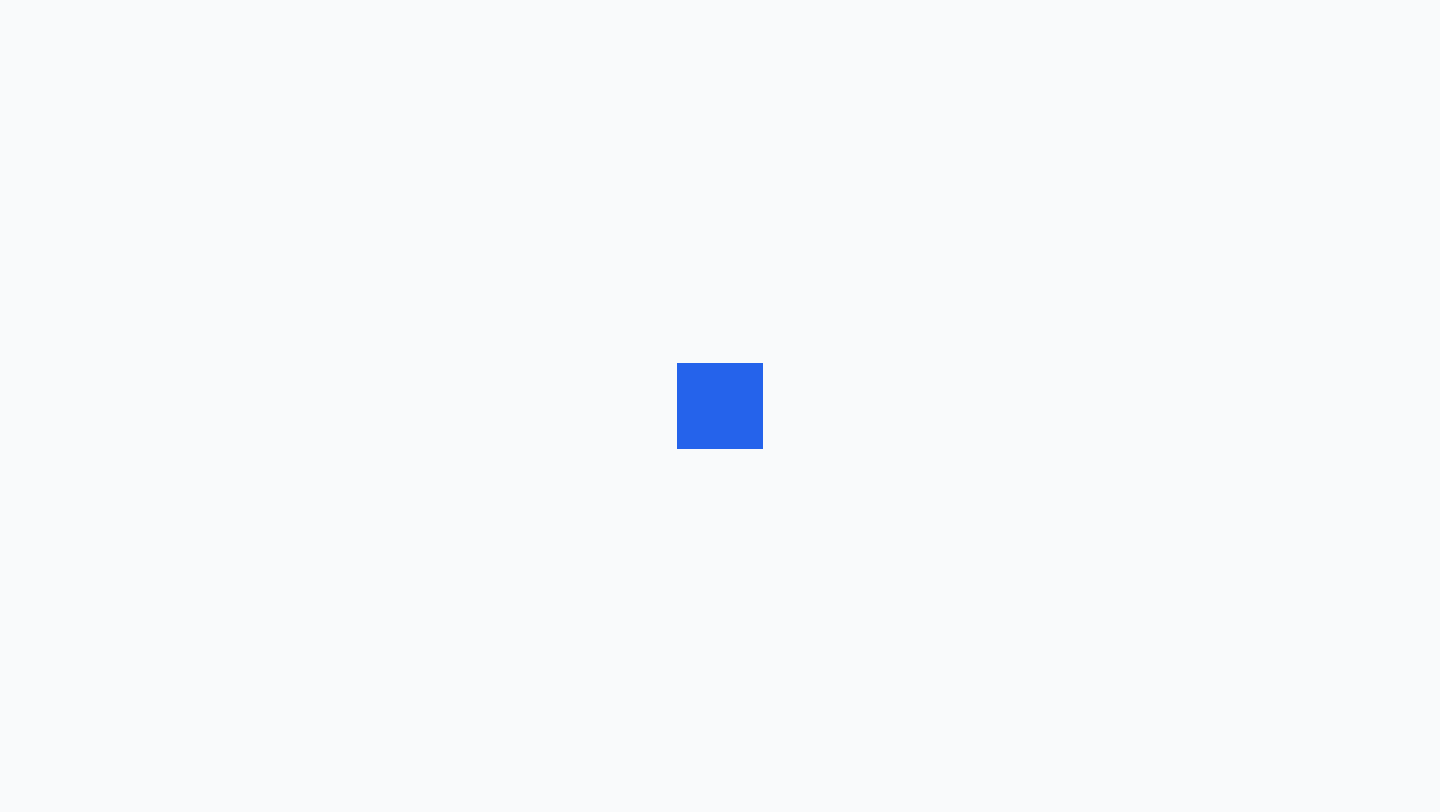 scroll, scrollTop: 0, scrollLeft: 0, axis: both 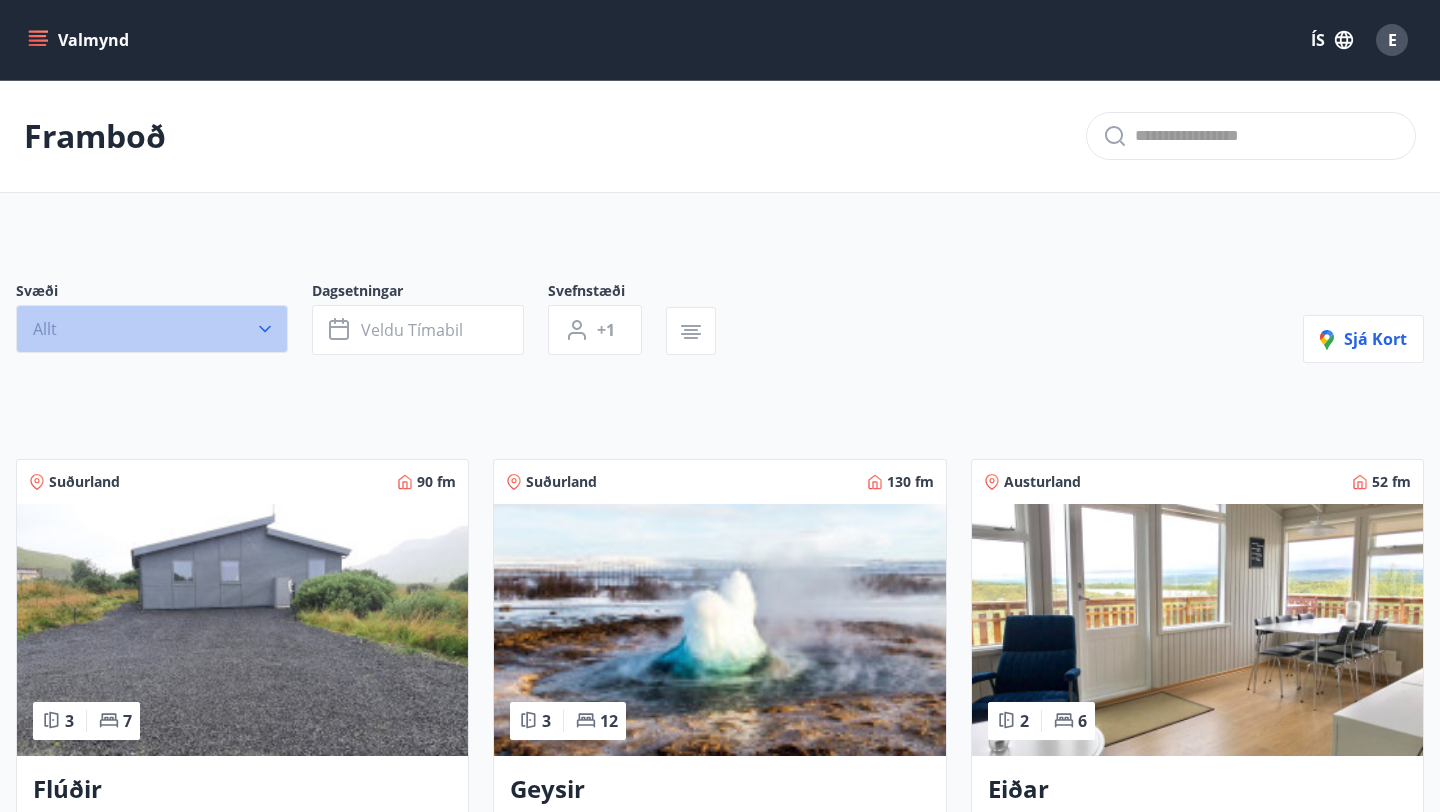 click on "Allt" at bounding box center [152, 329] 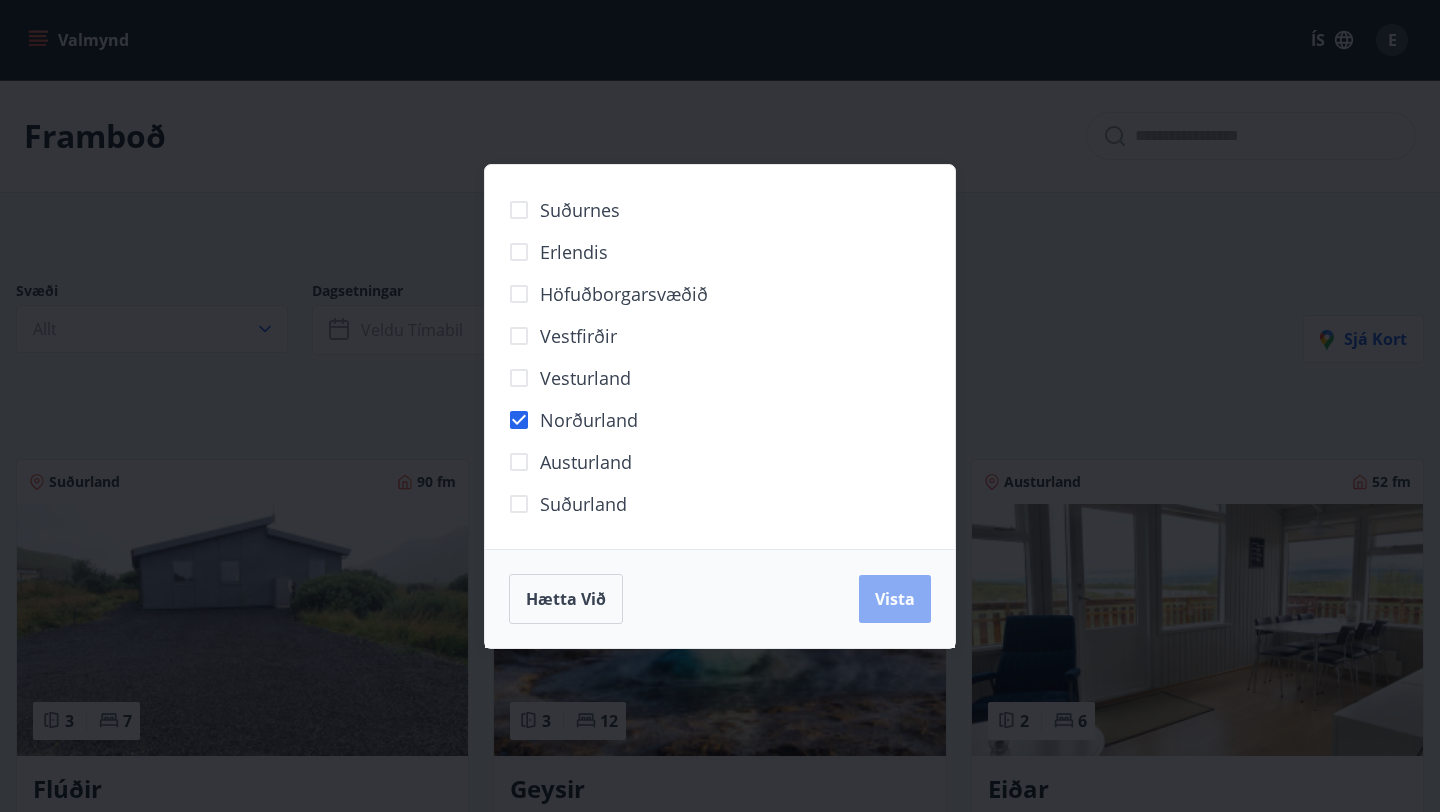 click on "Vista" at bounding box center [895, 599] 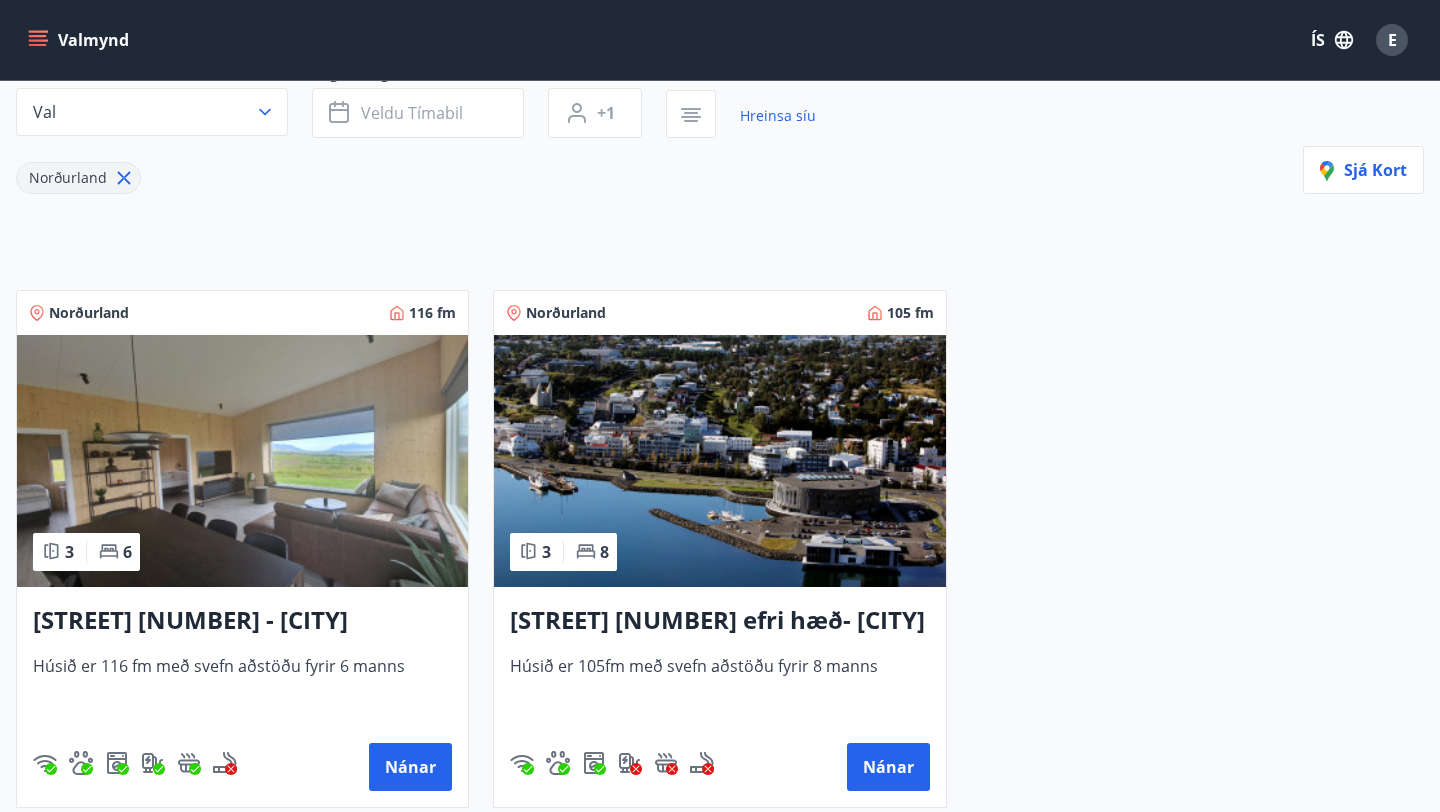 scroll, scrollTop: 233, scrollLeft: 0, axis: vertical 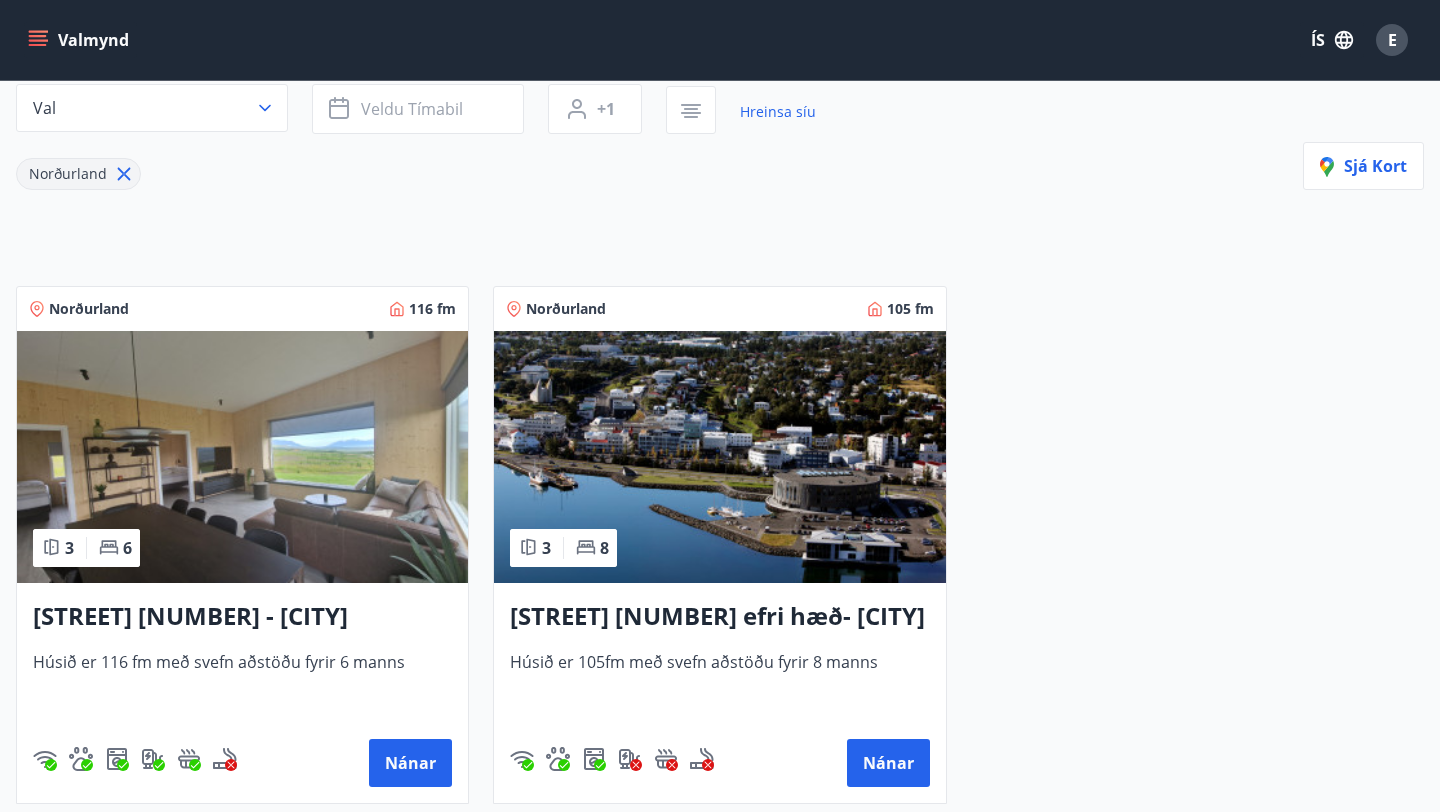 click at bounding box center (242, 457) 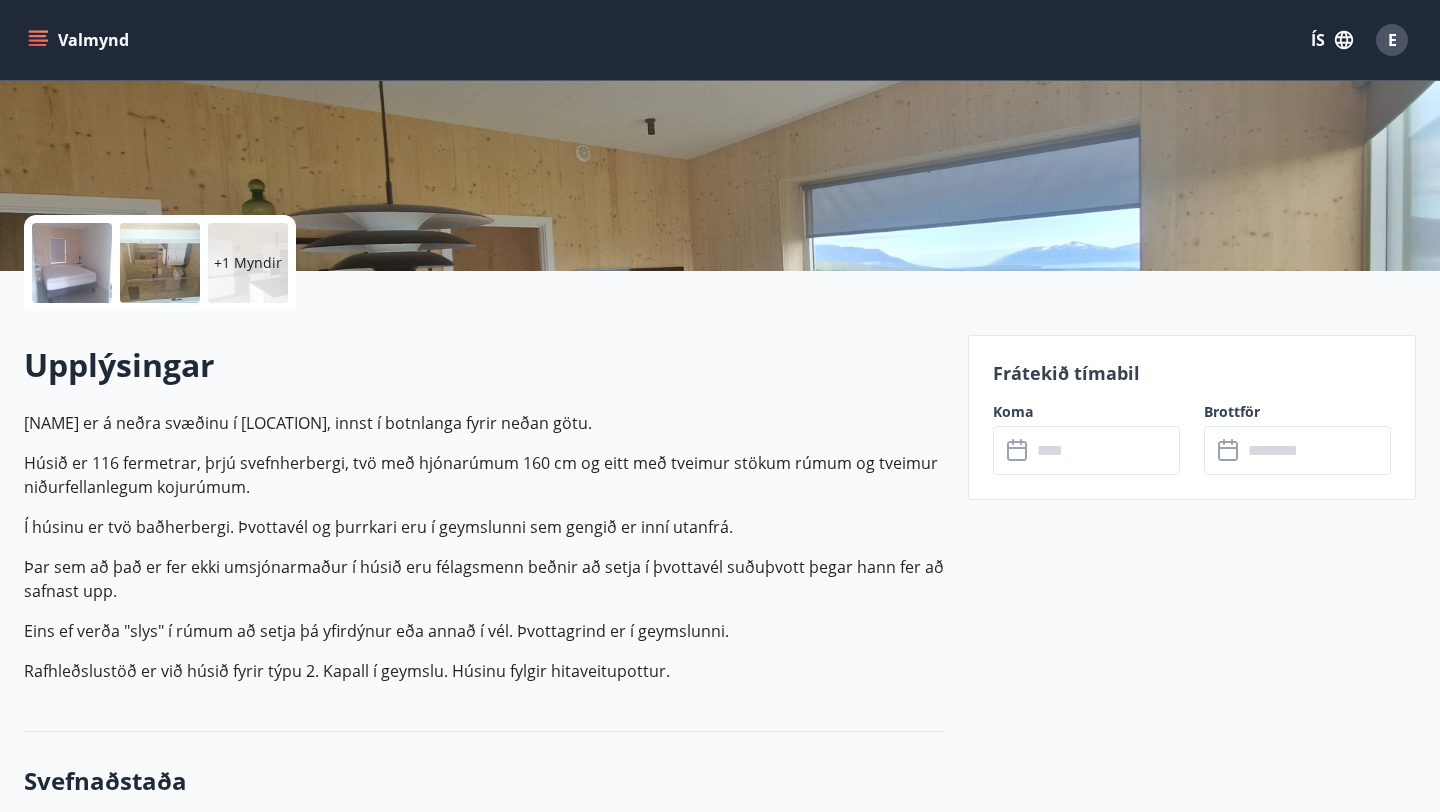 scroll, scrollTop: 331, scrollLeft: 0, axis: vertical 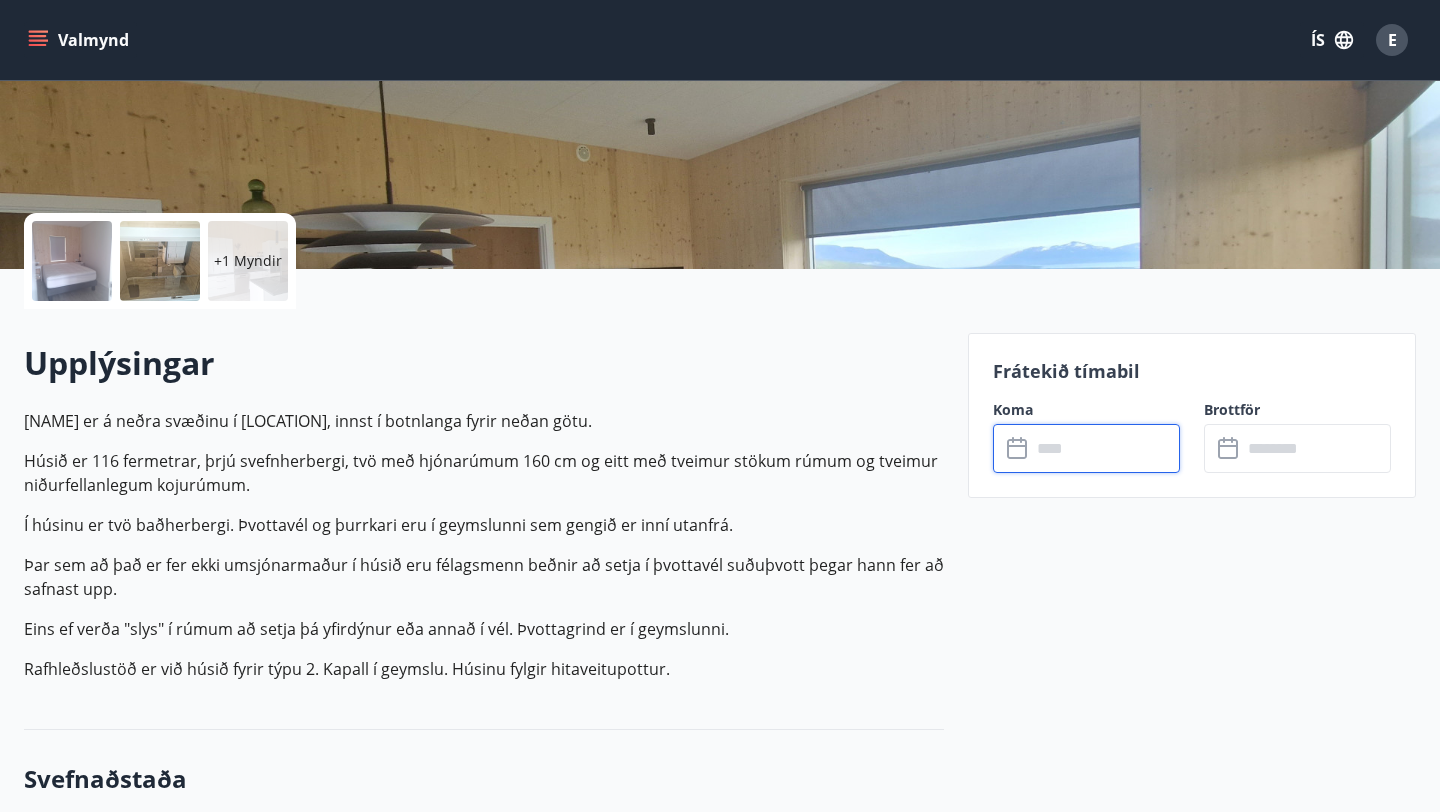 click at bounding box center [1105, 448] 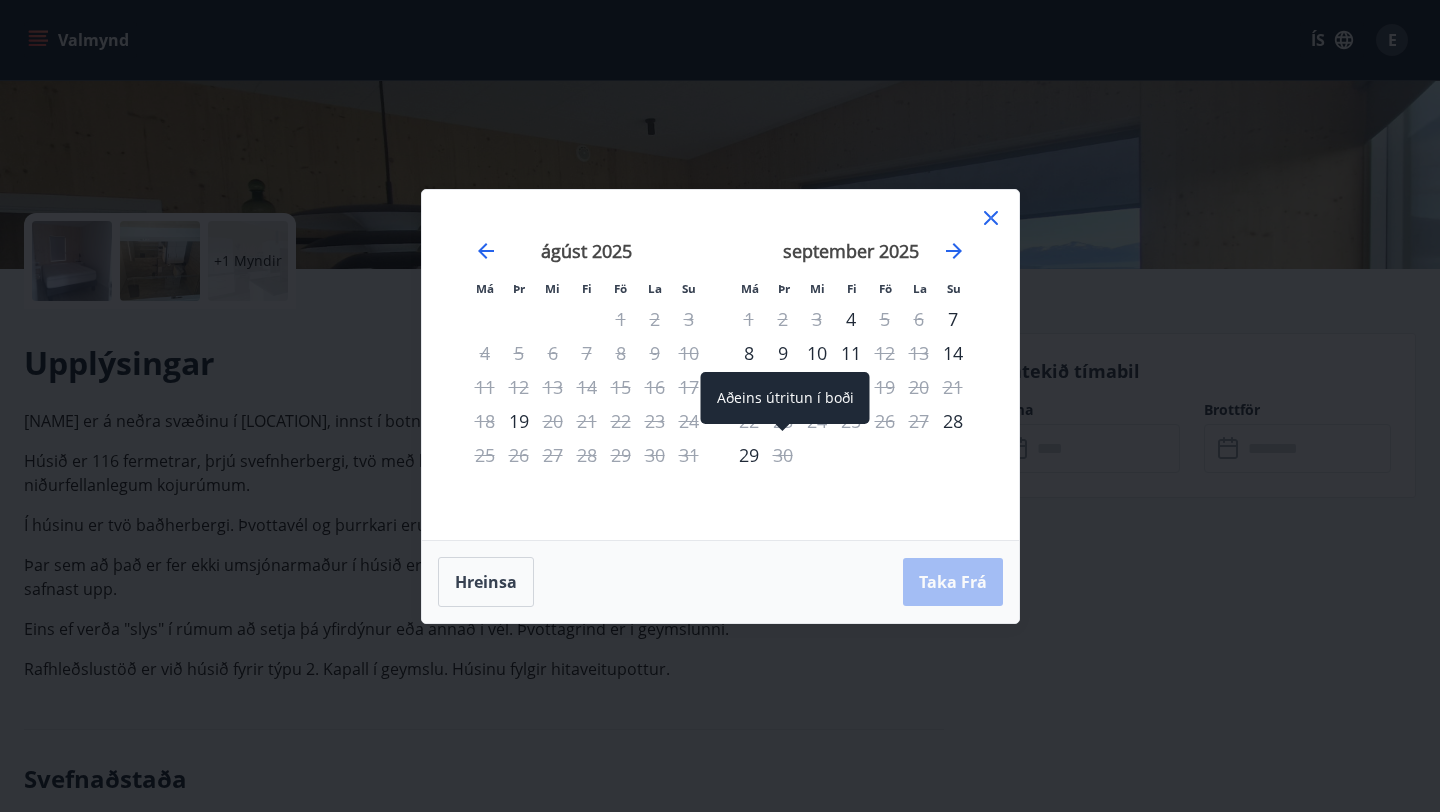 click on "30" at bounding box center [783, 455] 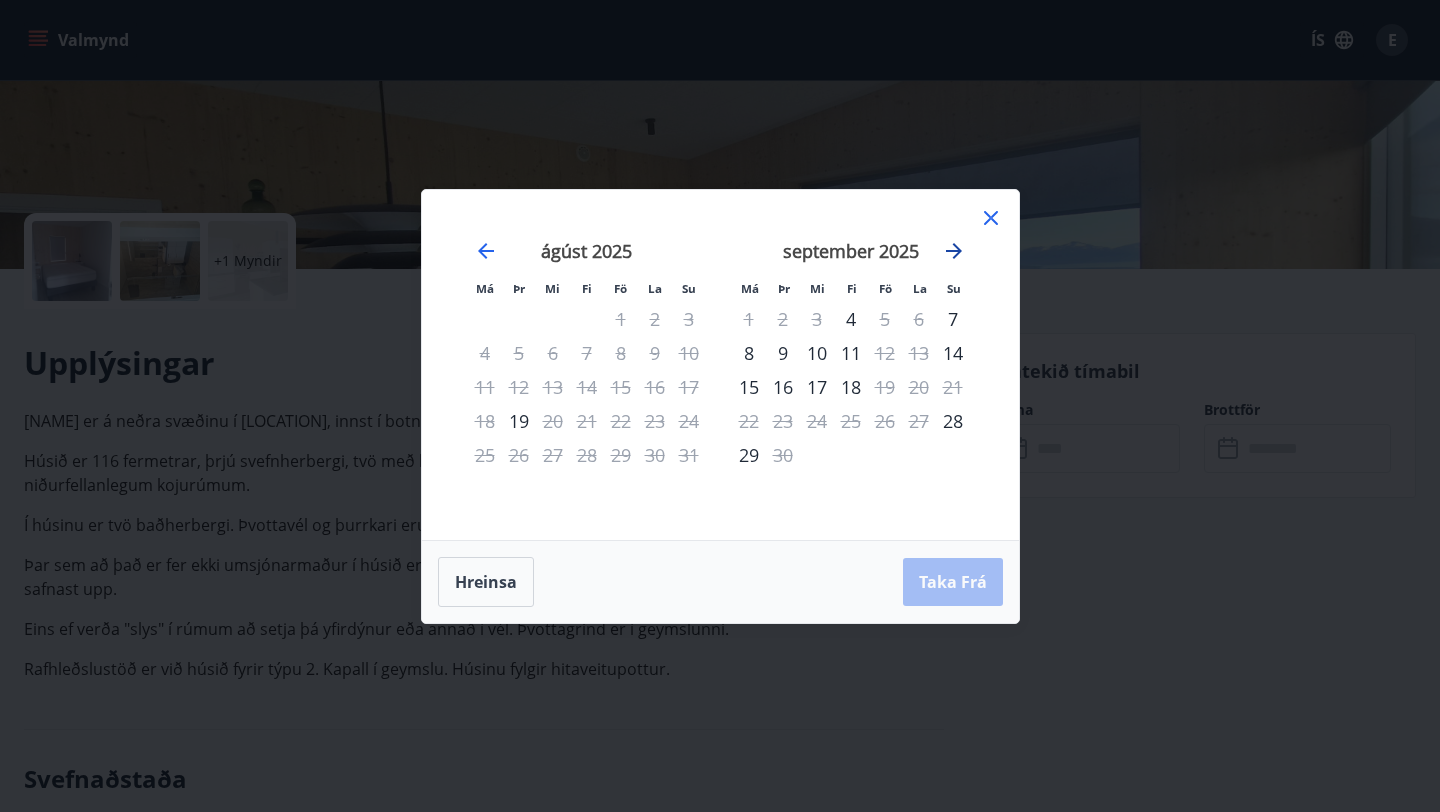 click 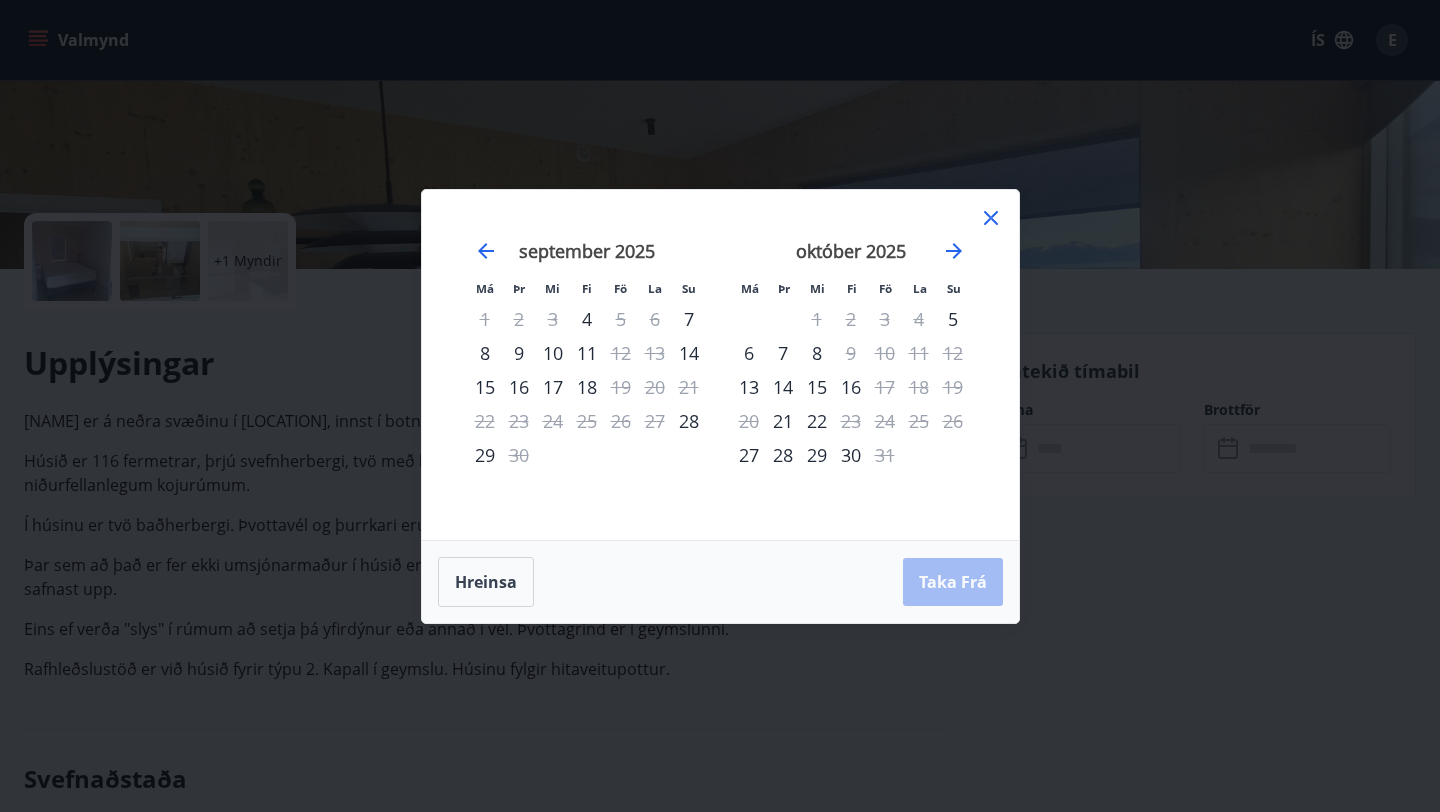 click 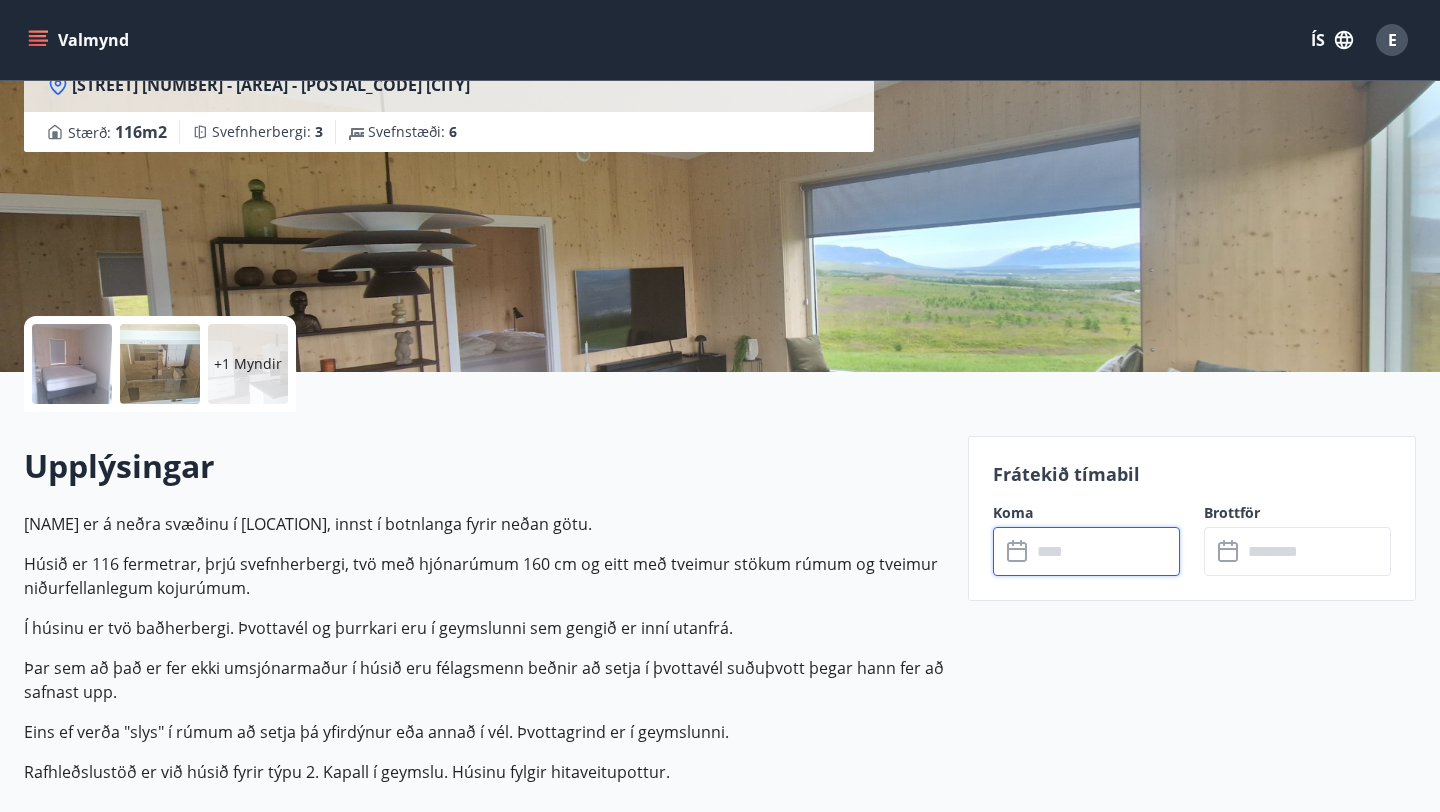 scroll, scrollTop: 235, scrollLeft: 0, axis: vertical 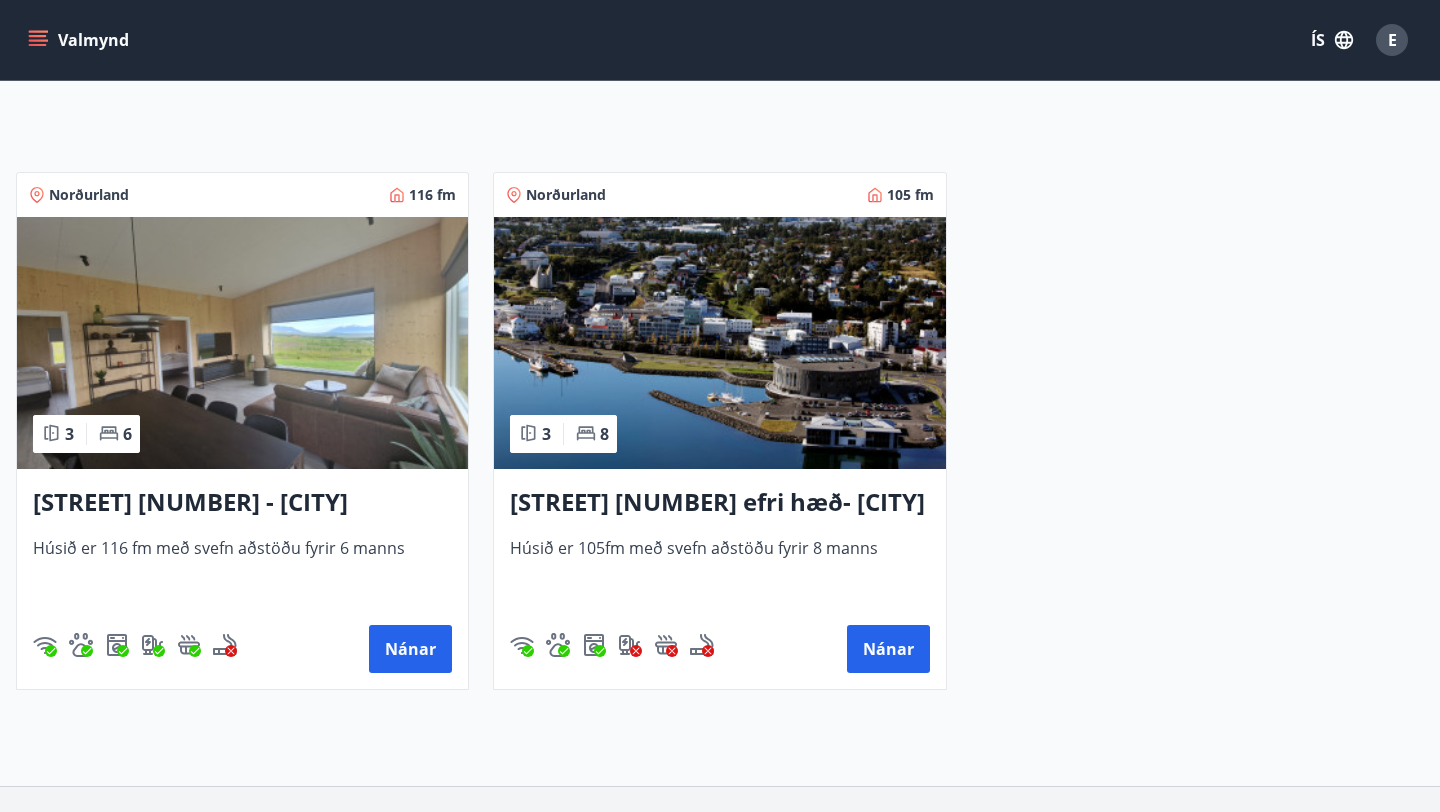 click at bounding box center (719, 343) 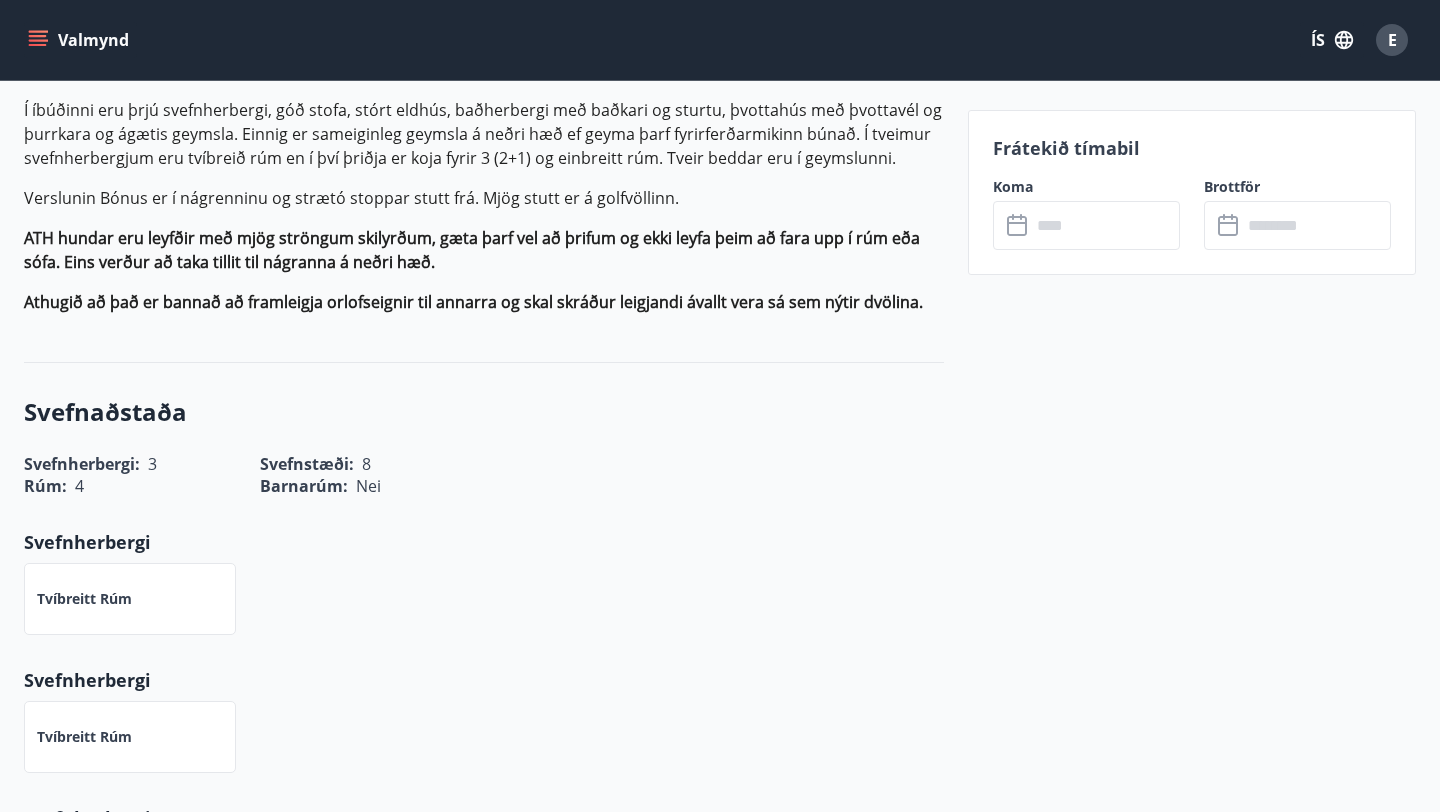 scroll, scrollTop: 562, scrollLeft: 0, axis: vertical 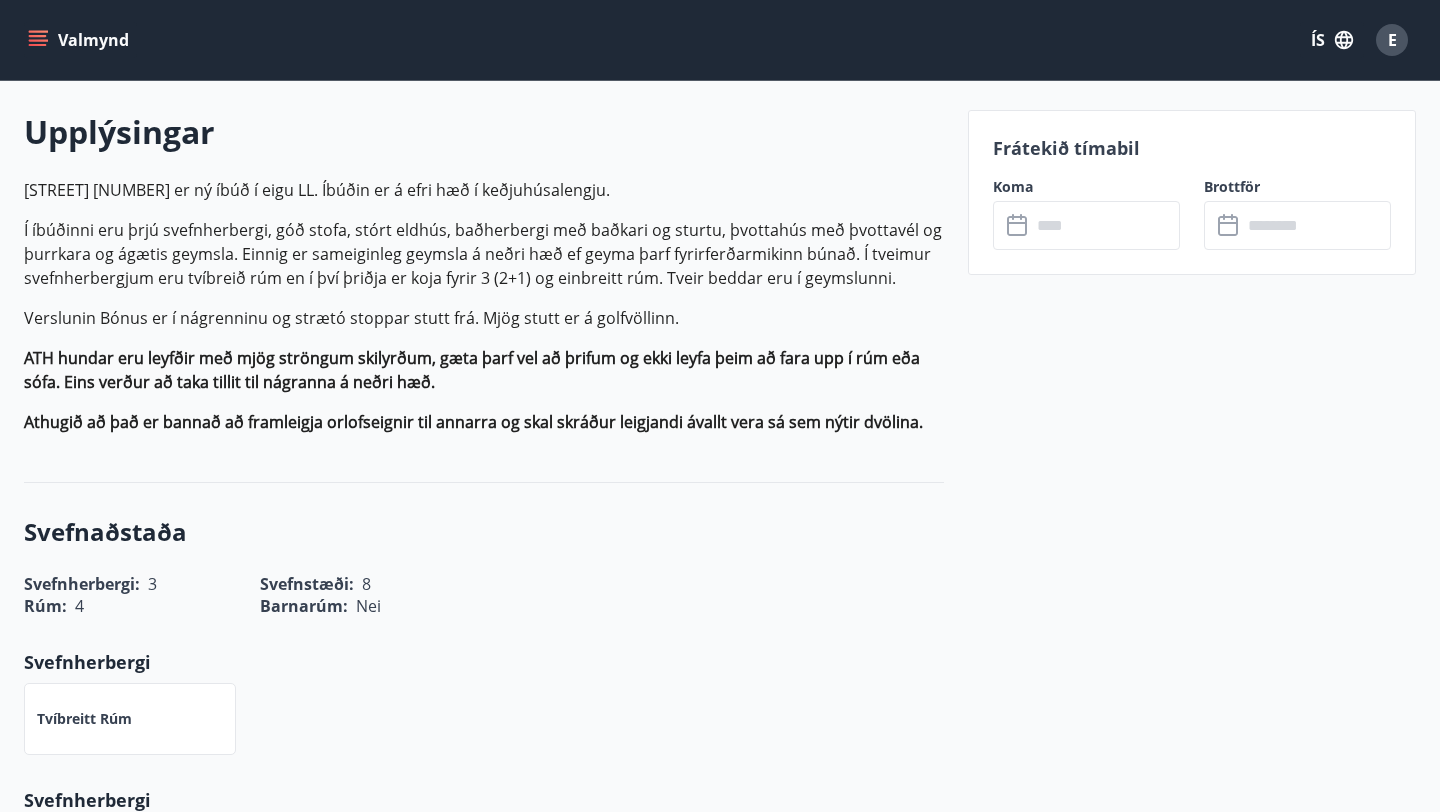click at bounding box center [1105, 225] 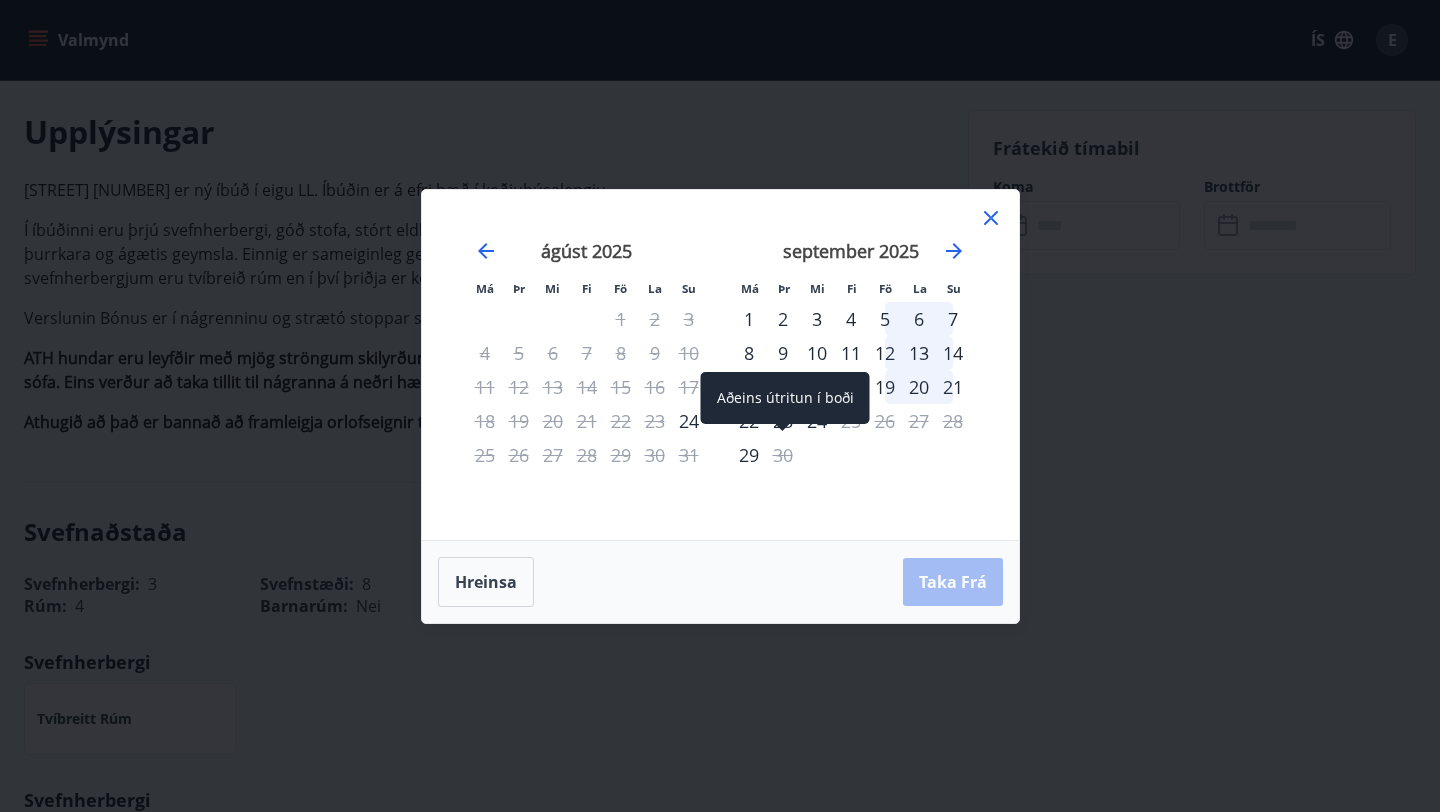 click on "30" at bounding box center [783, 455] 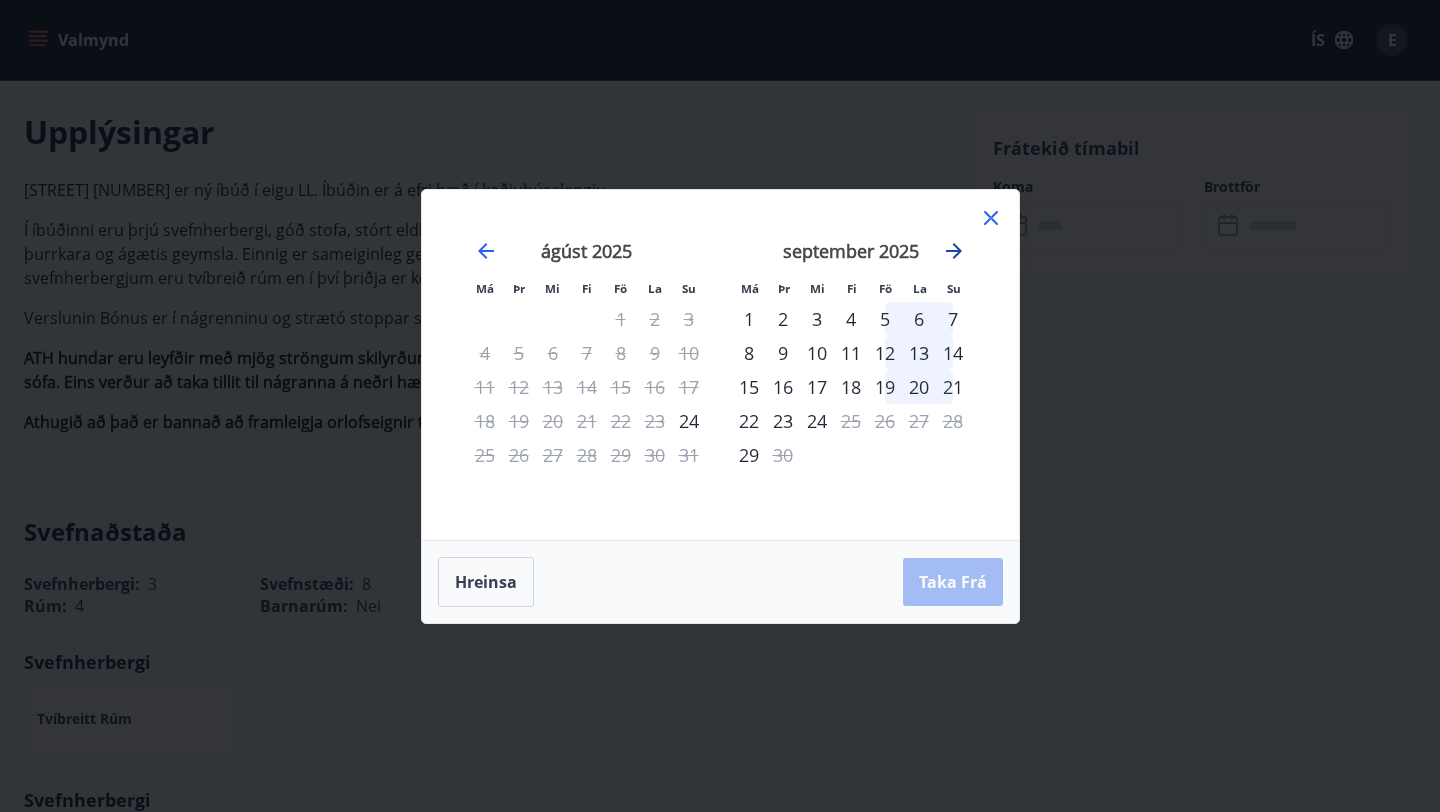 click 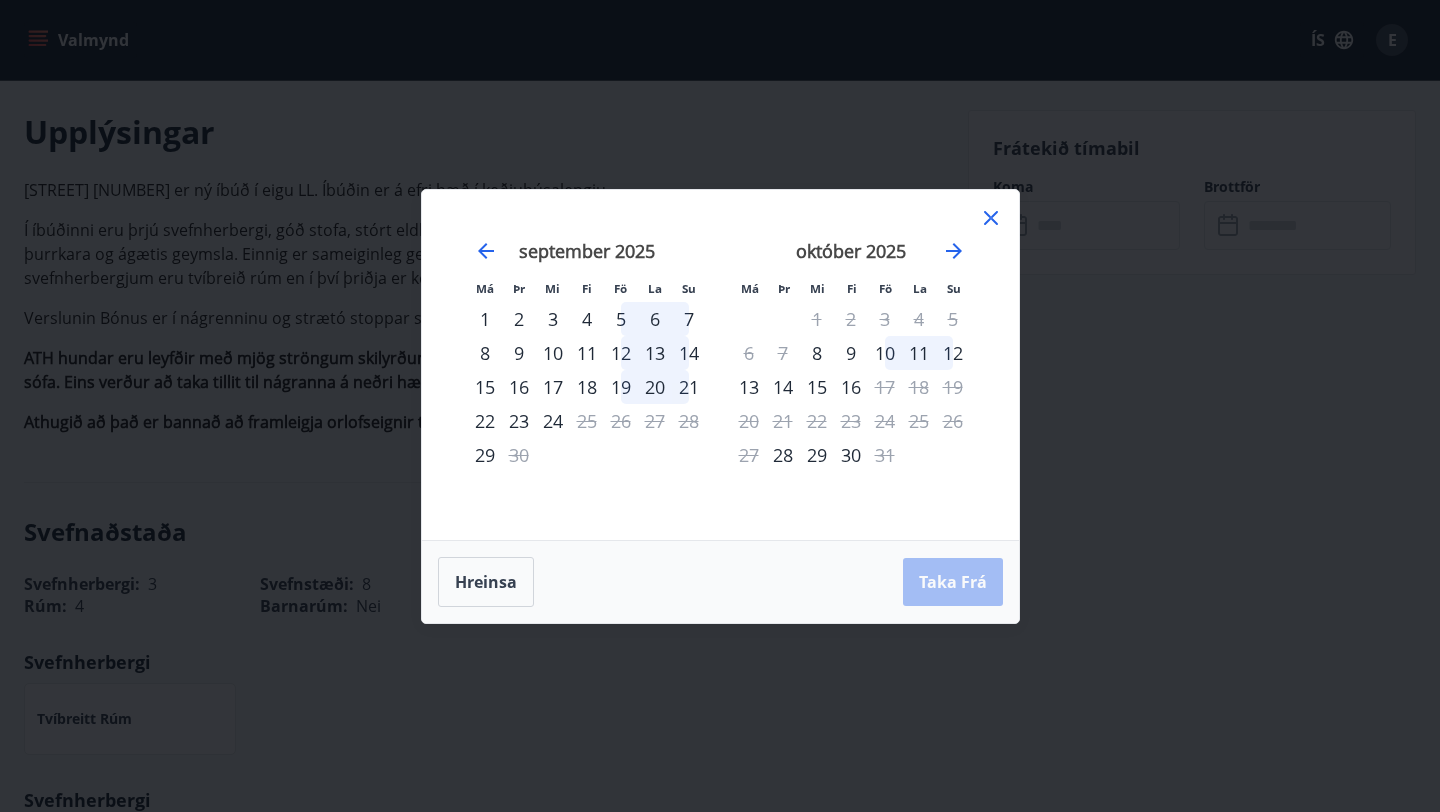 click 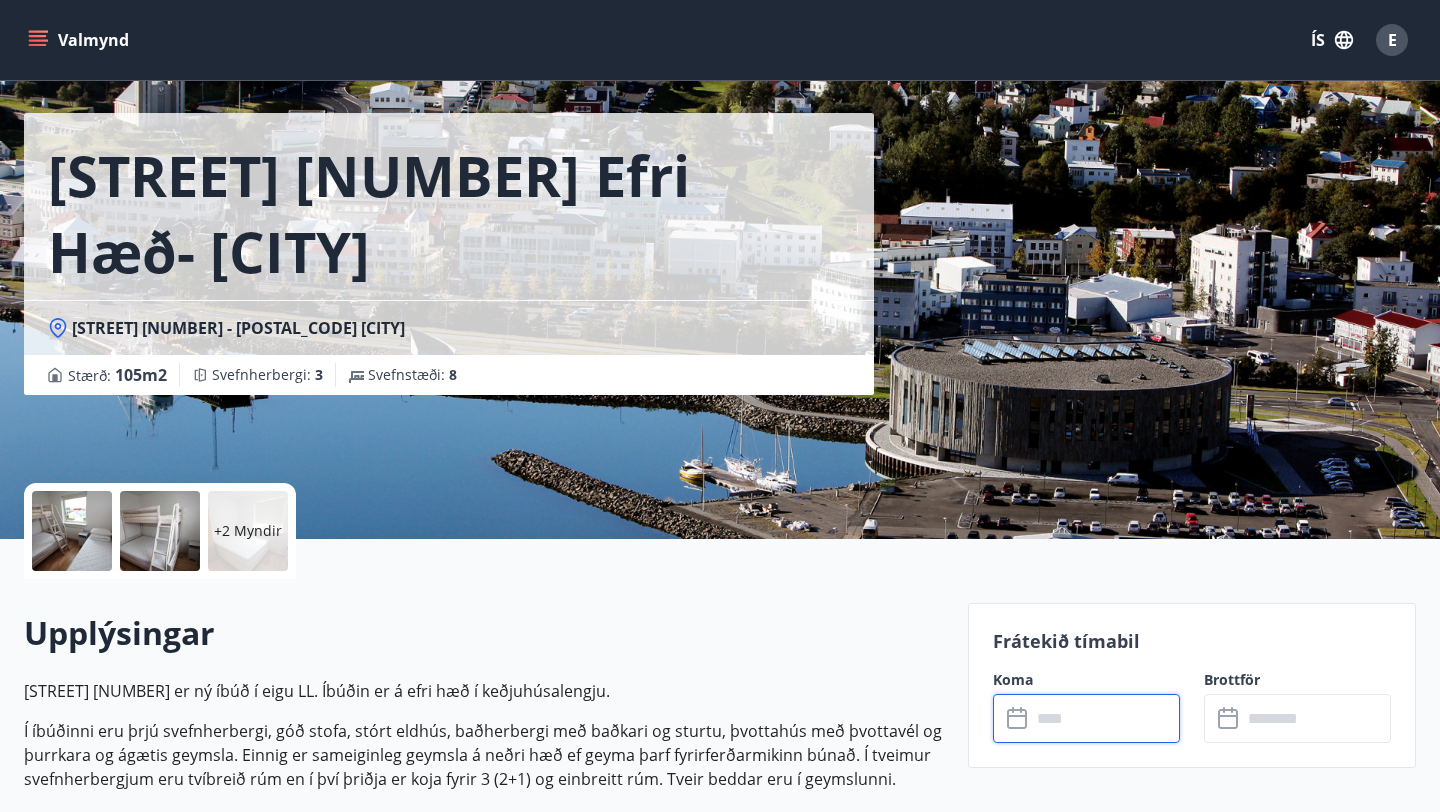 scroll, scrollTop: 0, scrollLeft: 0, axis: both 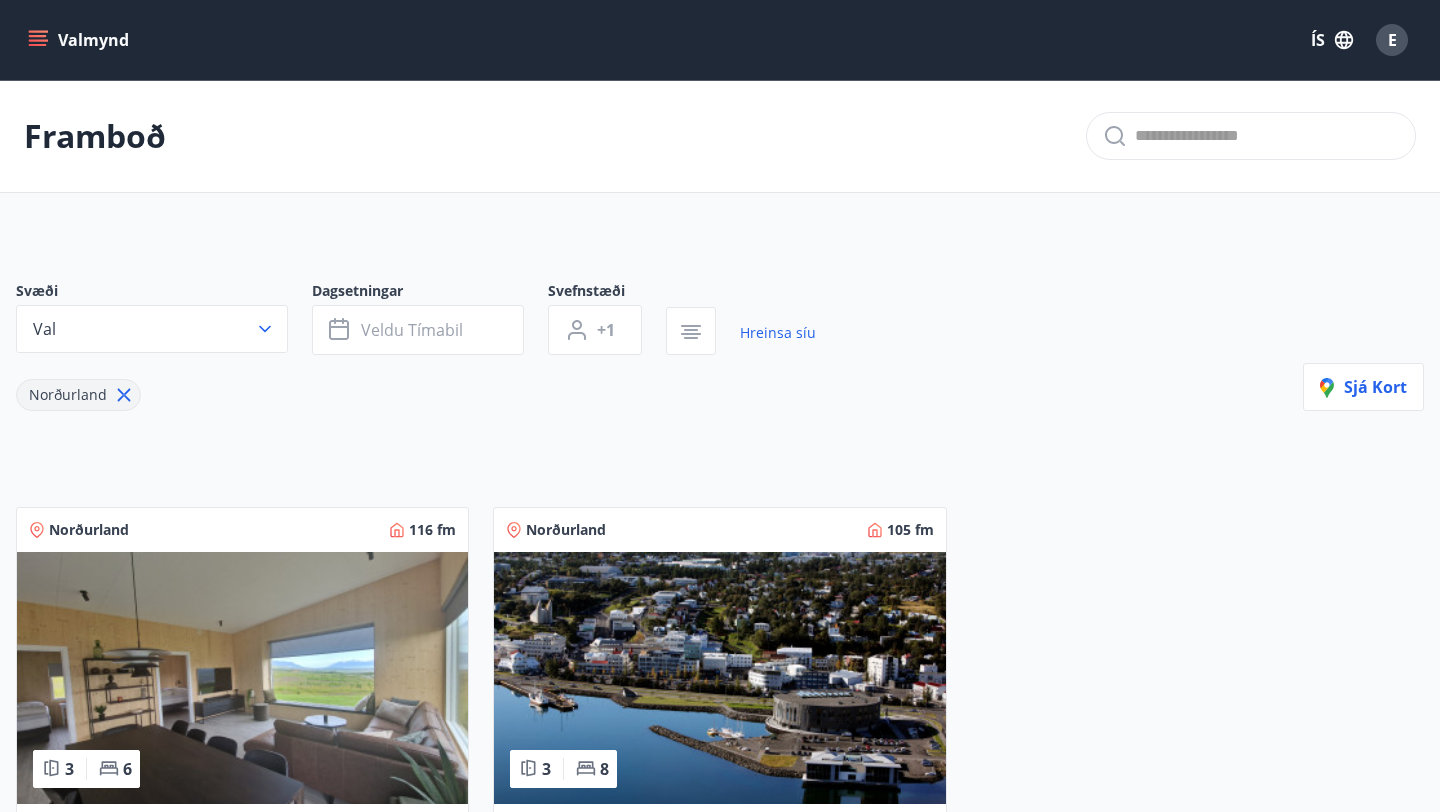 click on "Valmynd" at bounding box center (80, 40) 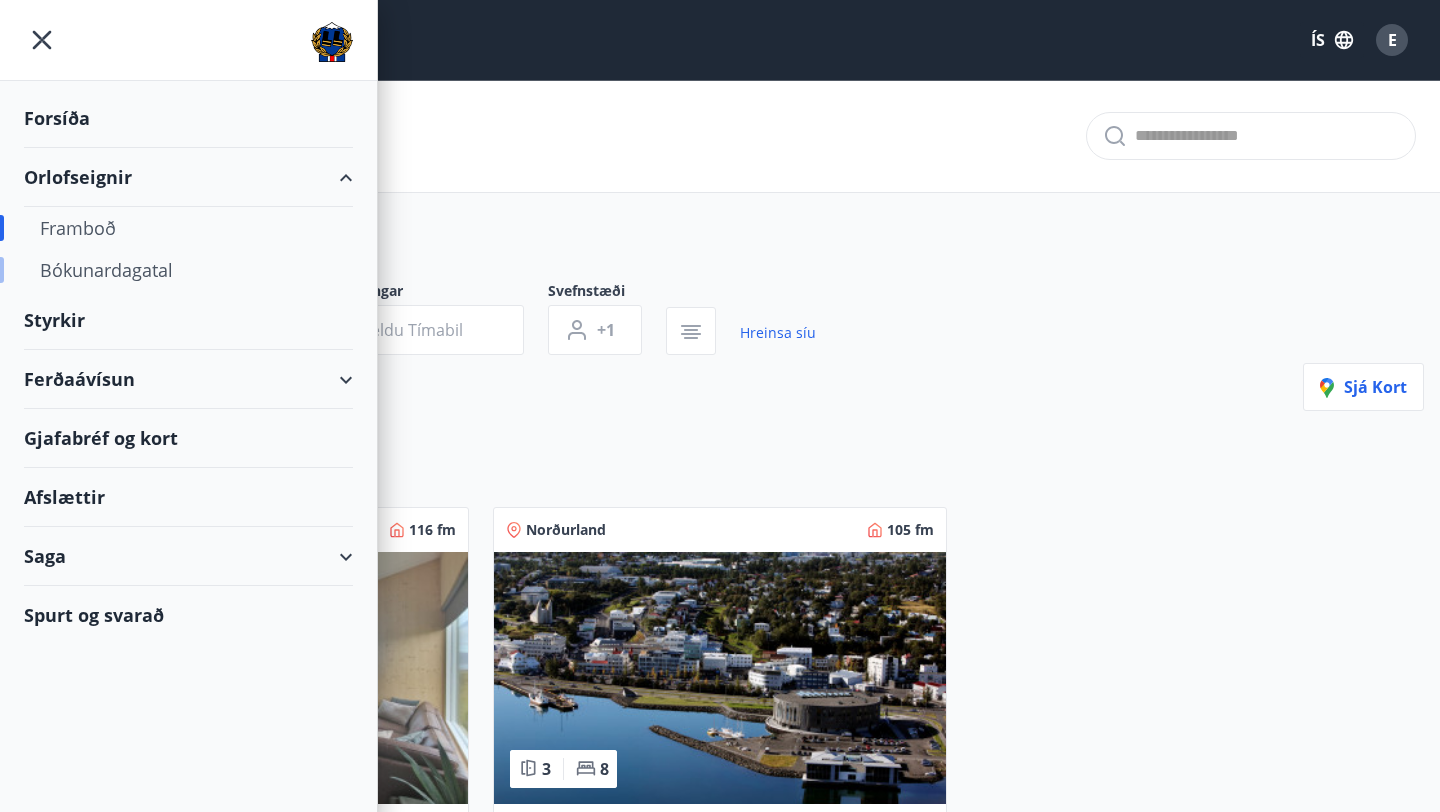 click on "Bókunardagatal" at bounding box center [188, 270] 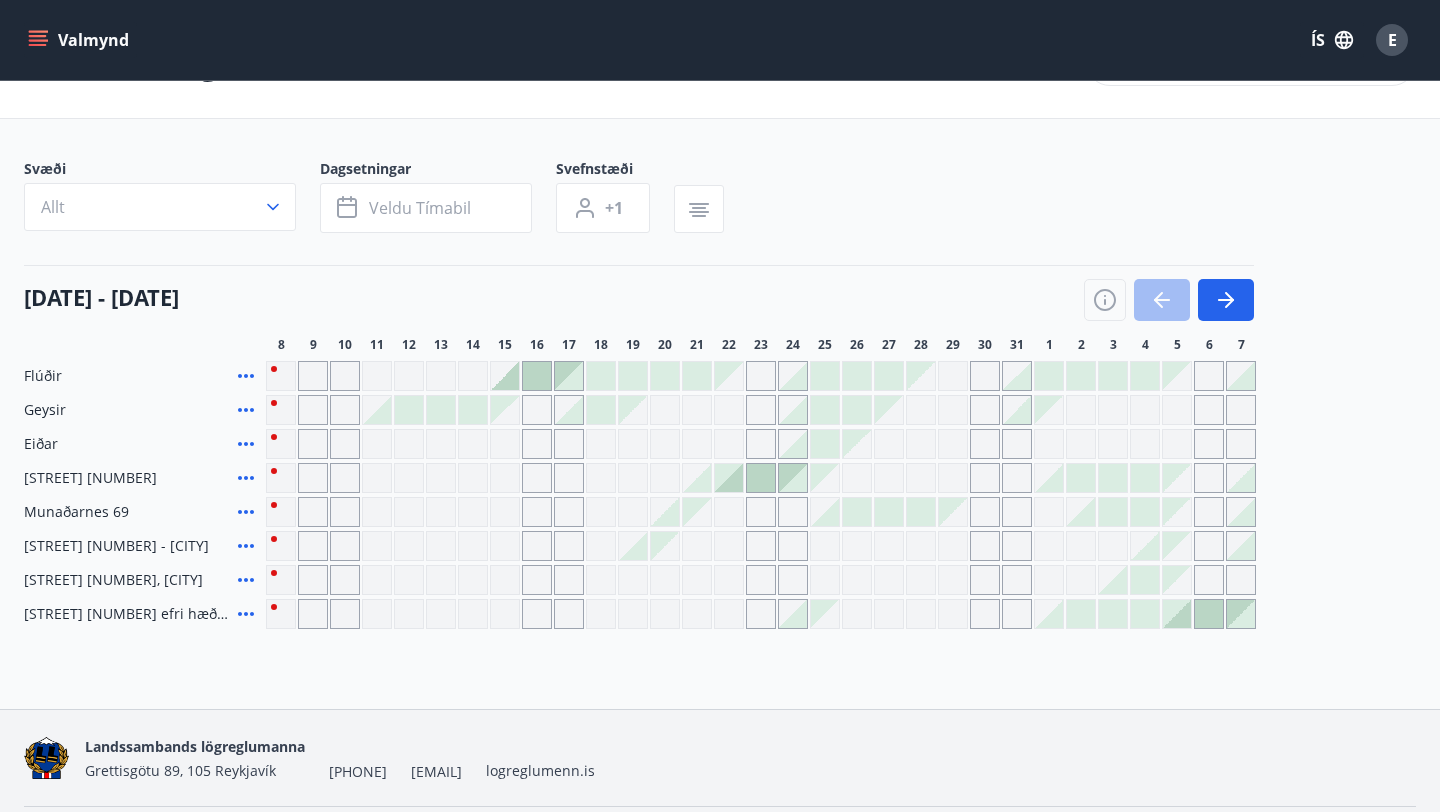 scroll, scrollTop: 76, scrollLeft: 0, axis: vertical 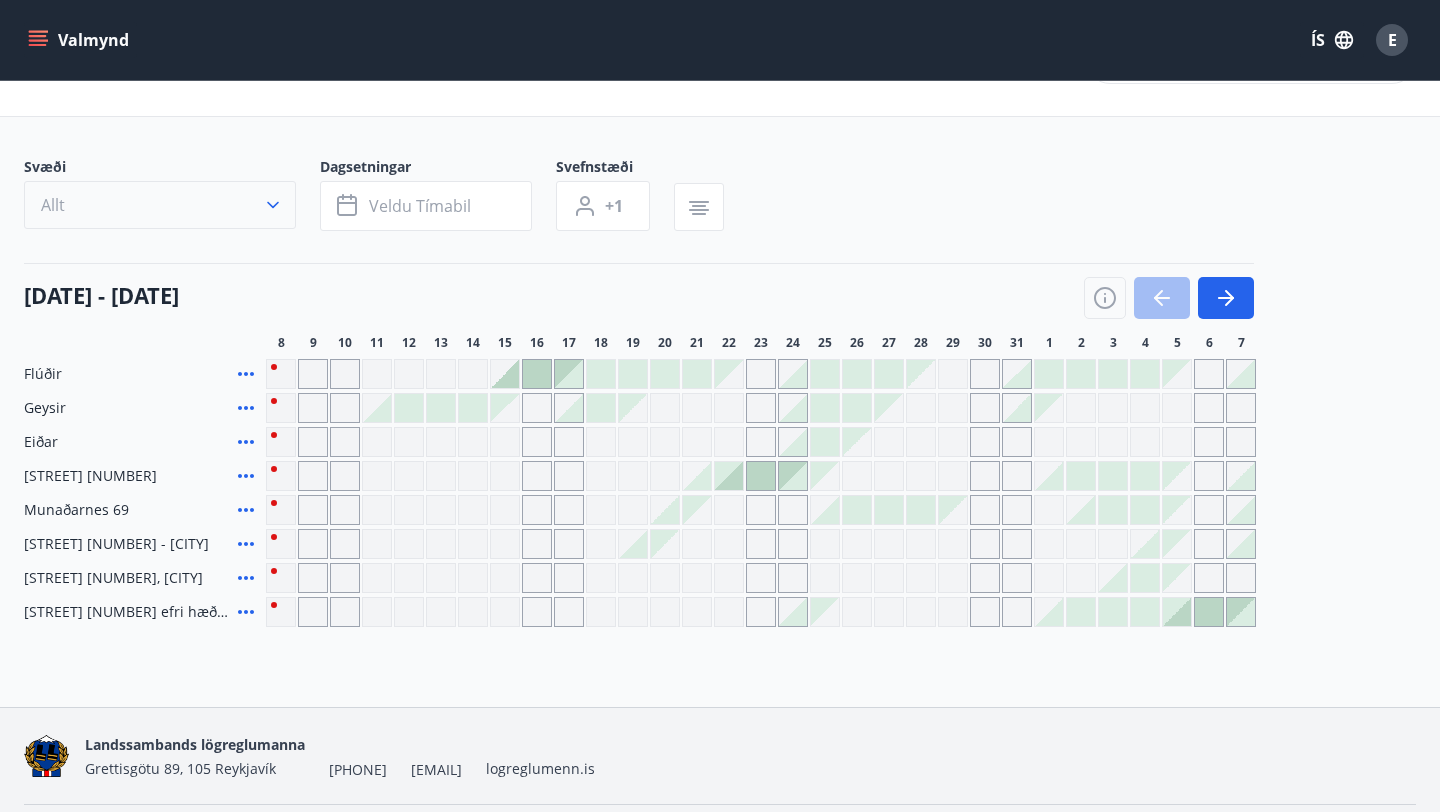 click 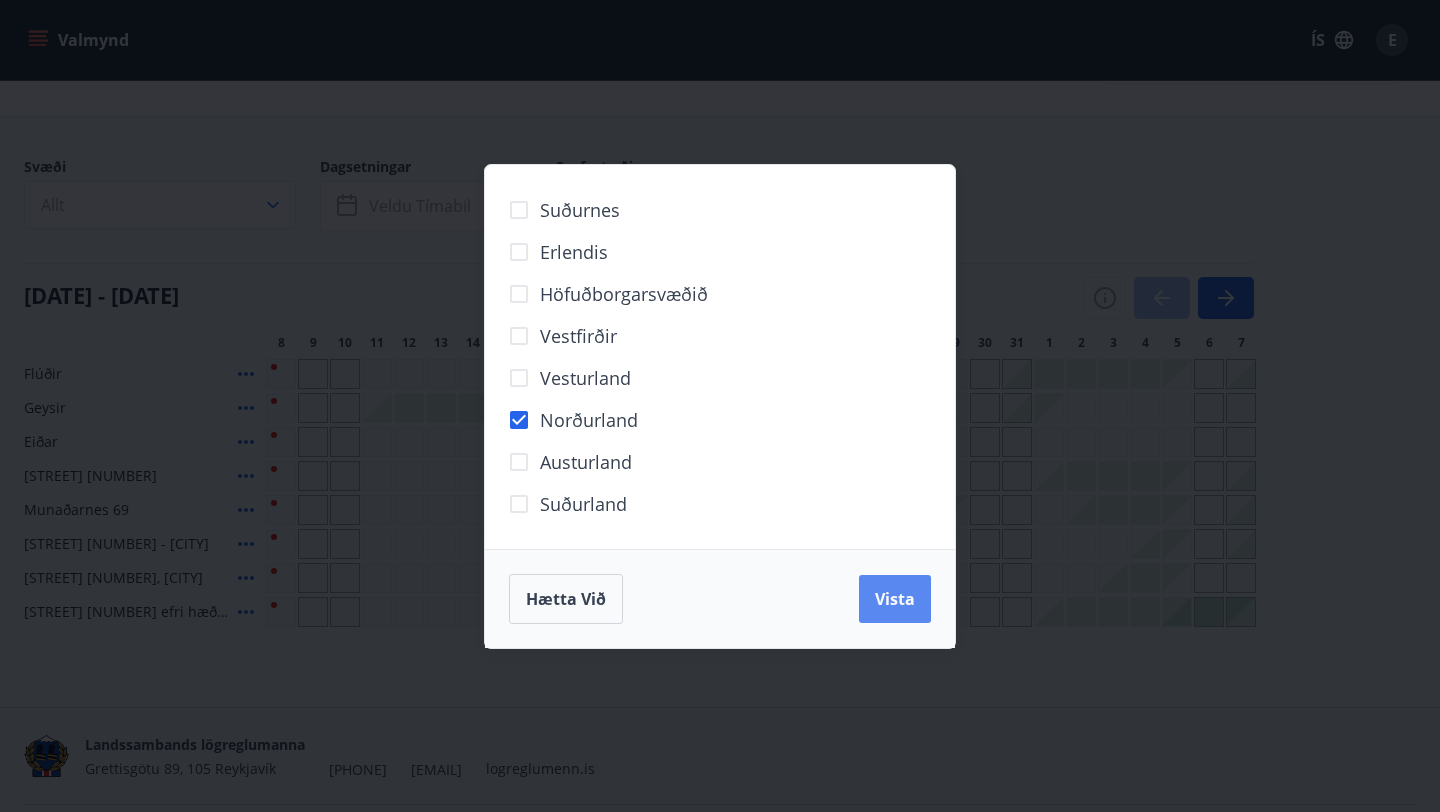 click on "Vista" at bounding box center [895, 599] 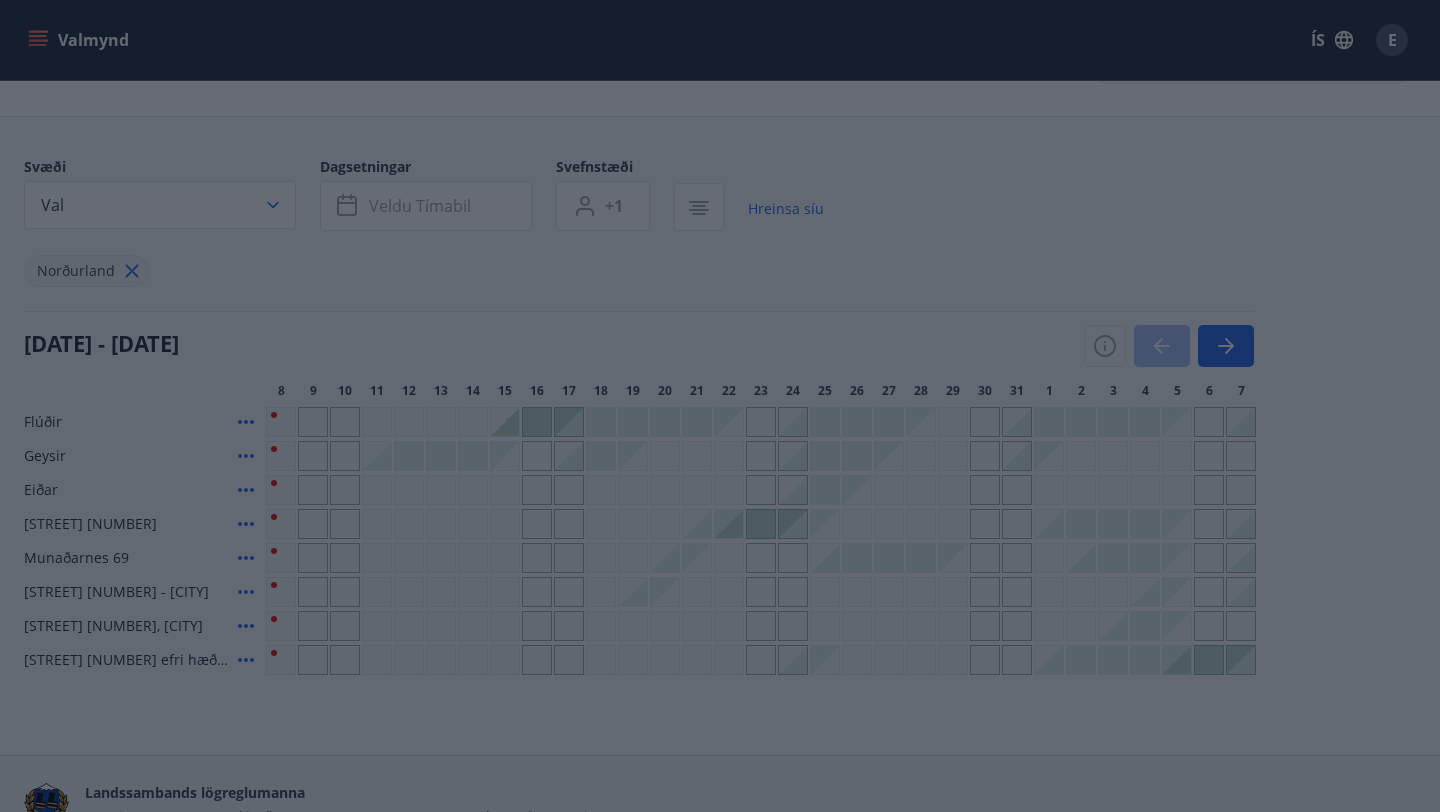 scroll, scrollTop: 3, scrollLeft: 0, axis: vertical 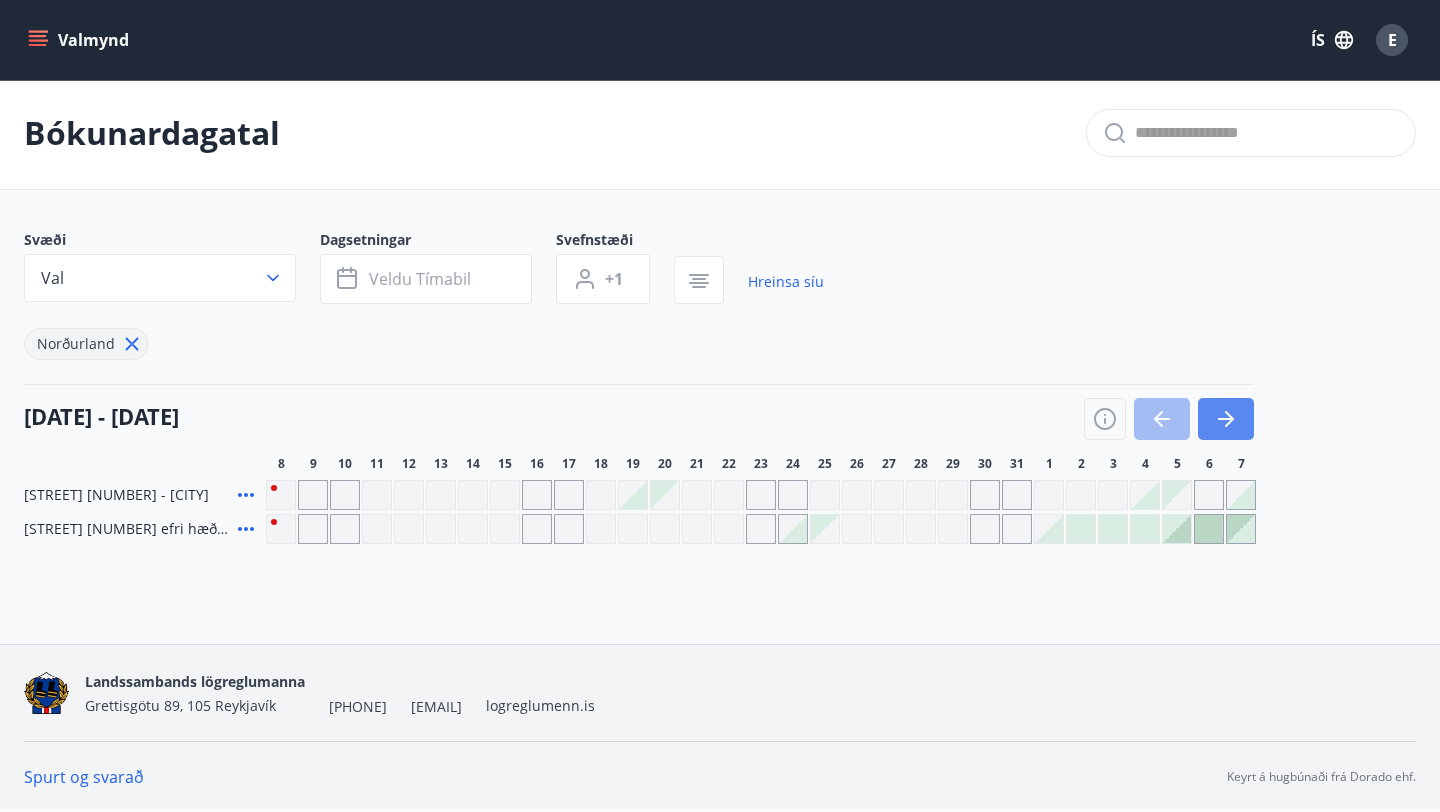 click at bounding box center (1226, 419) 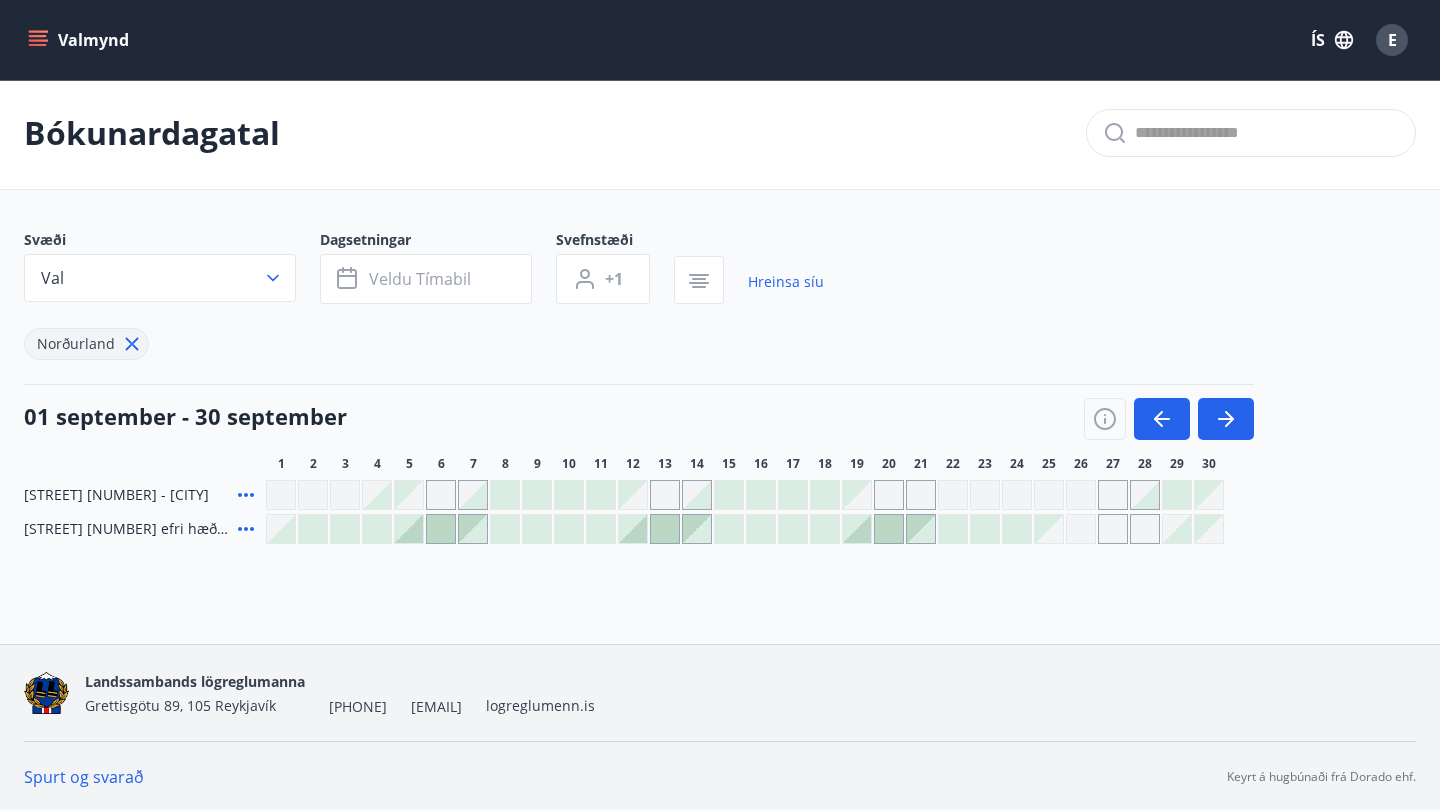 click at bounding box center [1209, 495] 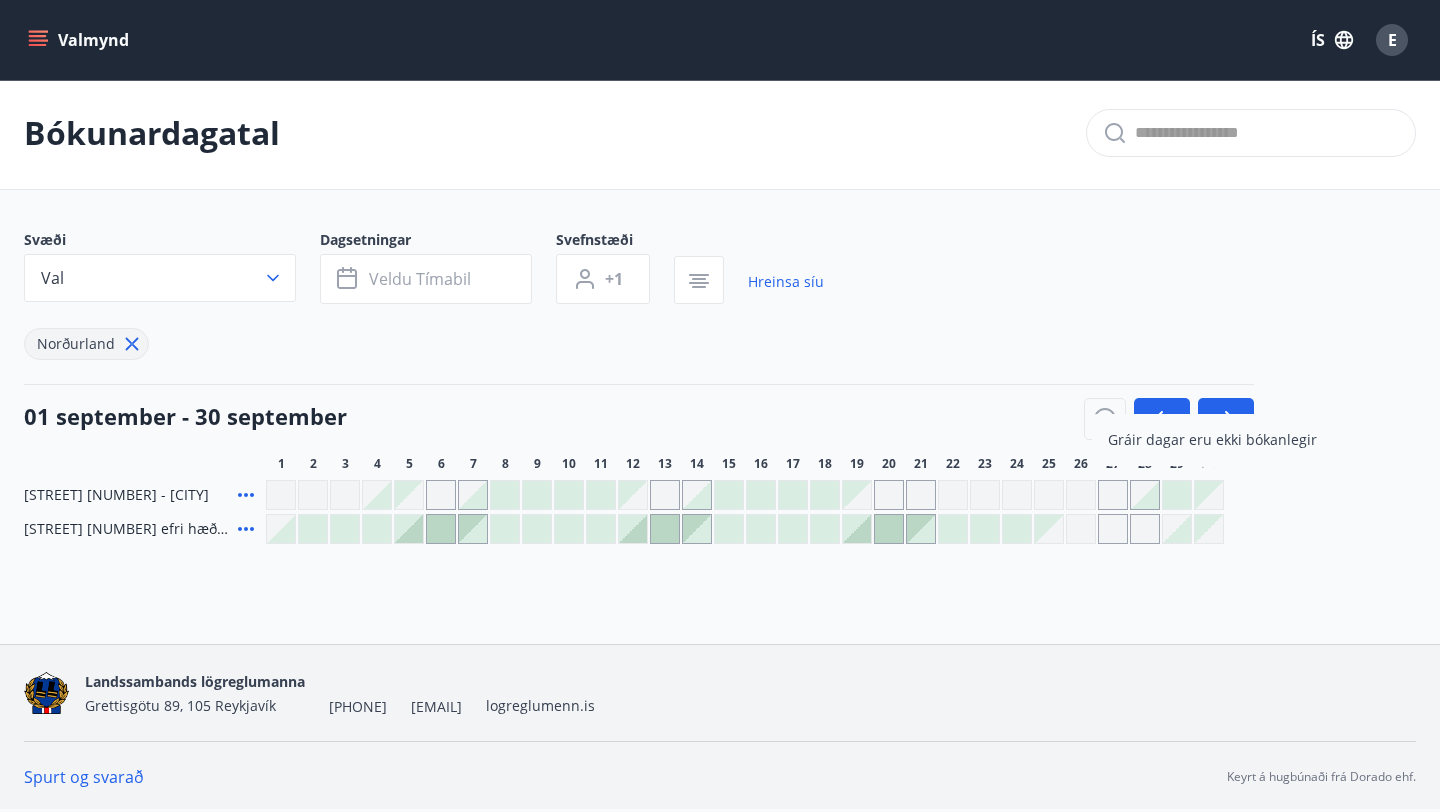 click 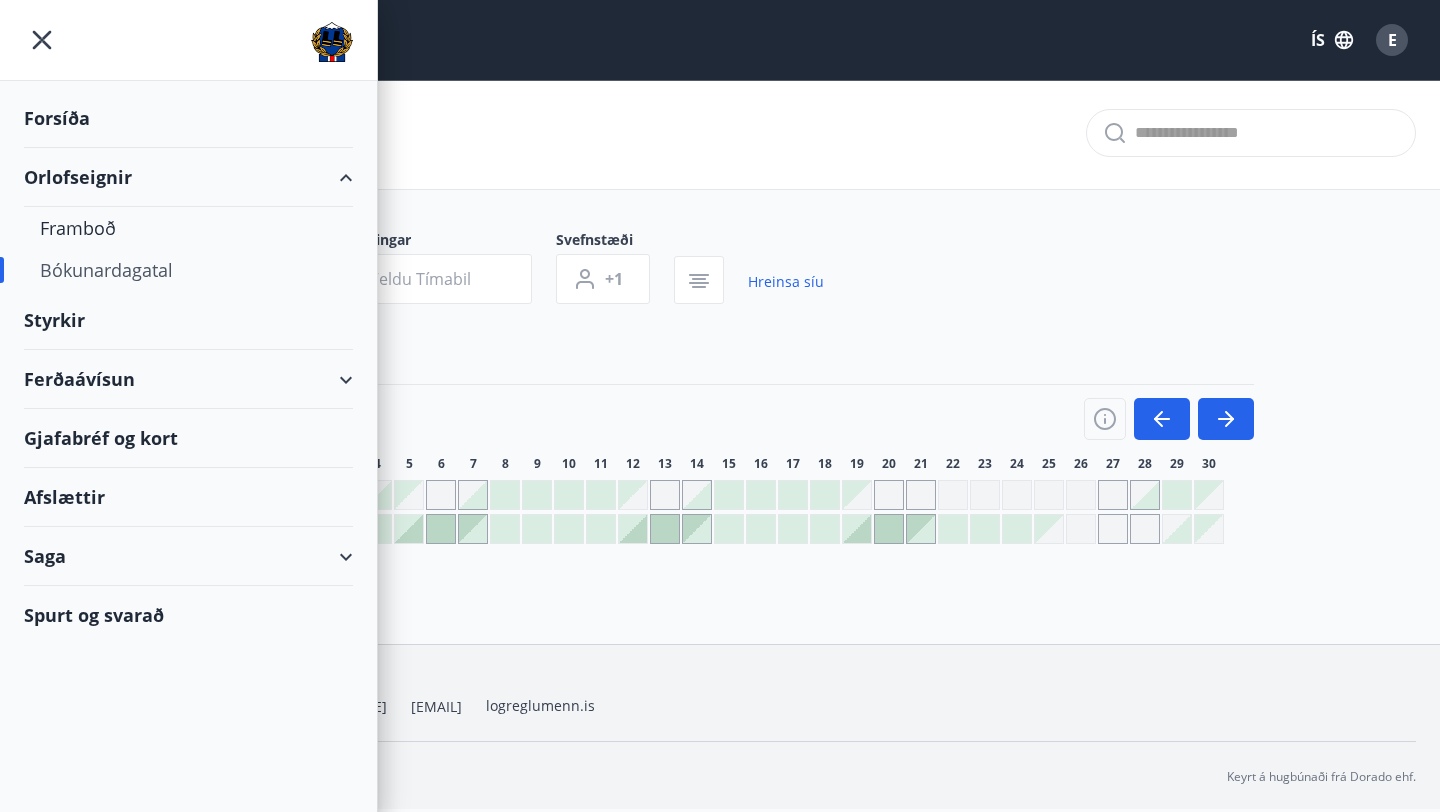 click on "Afslættir" at bounding box center (188, 497) 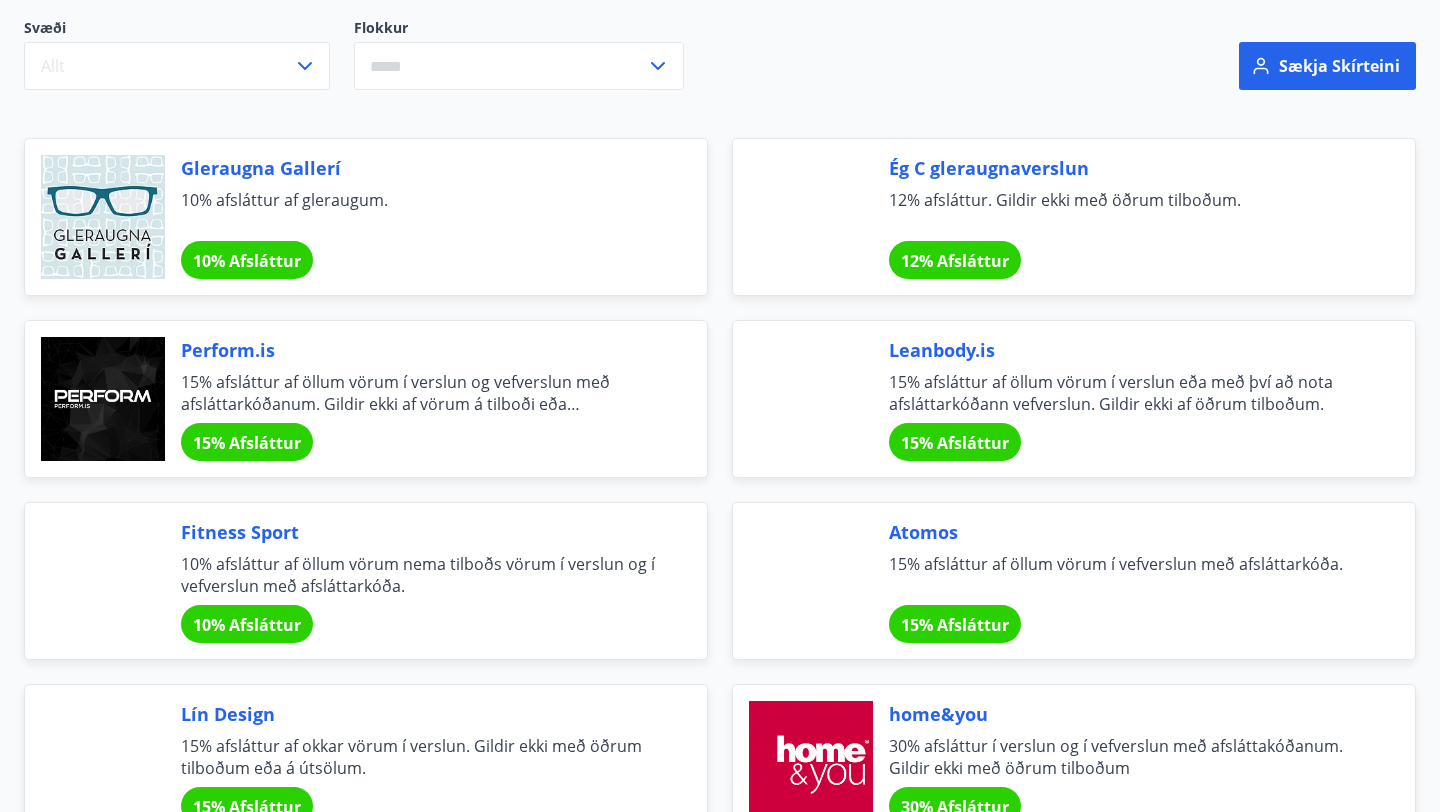 scroll, scrollTop: 0, scrollLeft: 0, axis: both 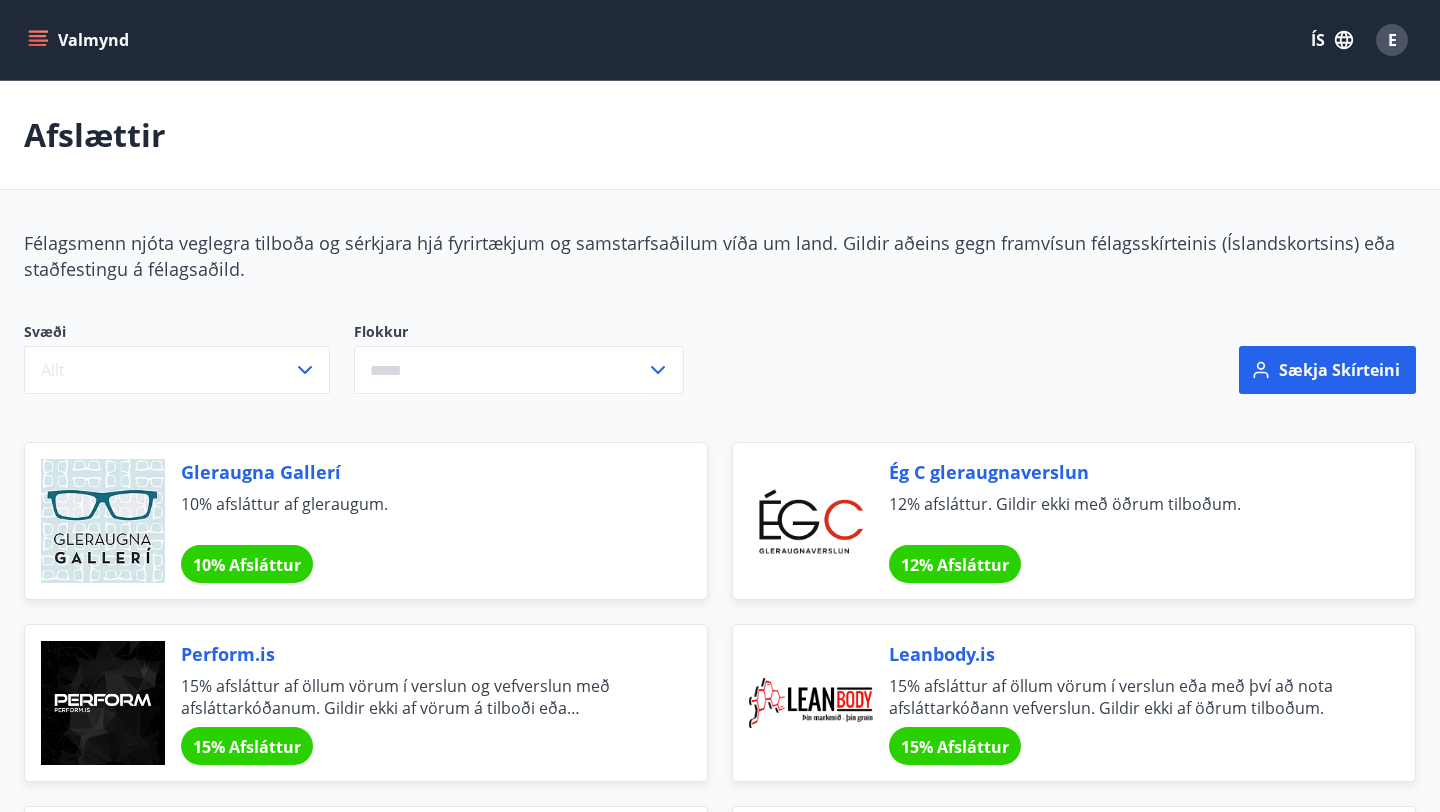 click on "Valmynd" at bounding box center [80, 40] 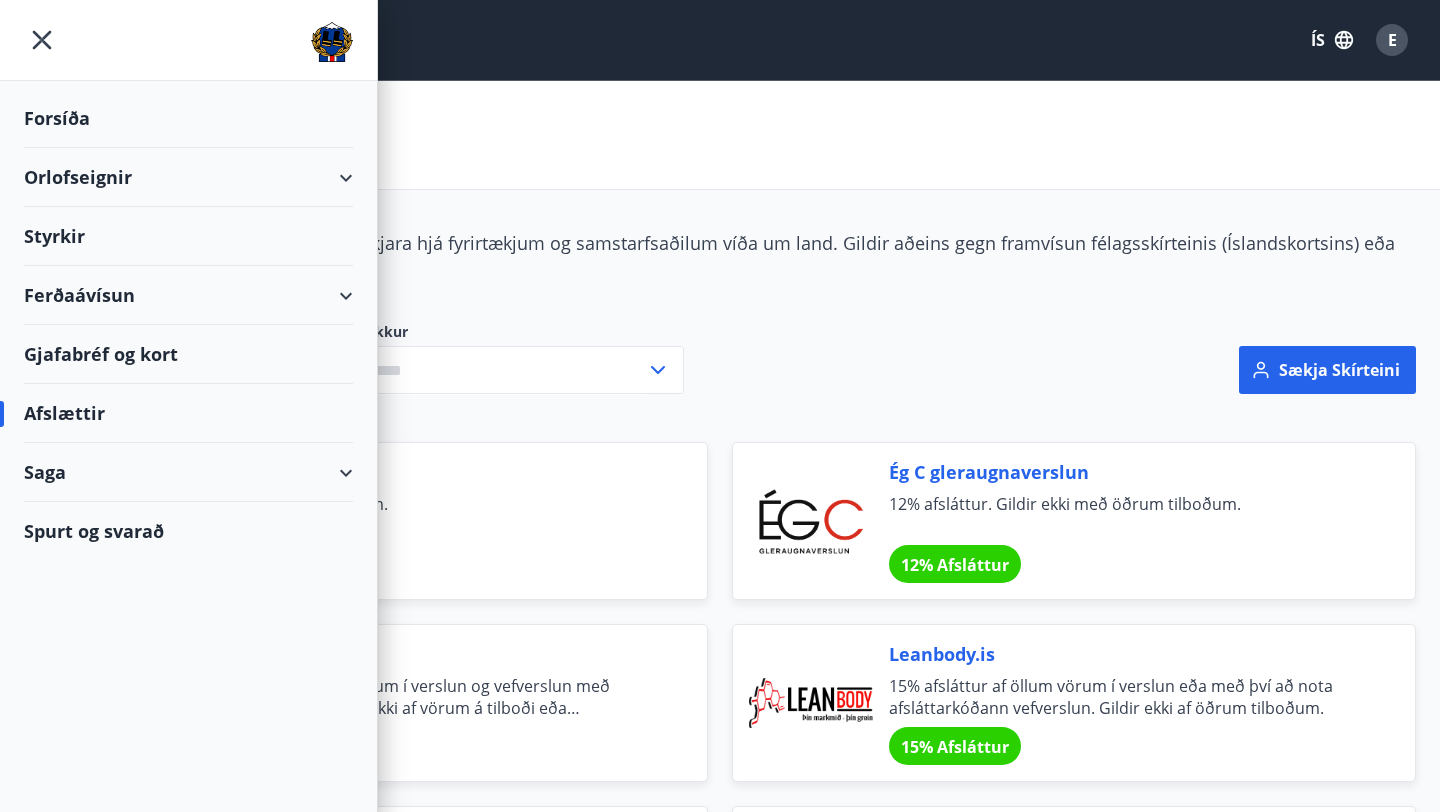 click on "Forsíða" at bounding box center [188, 118] 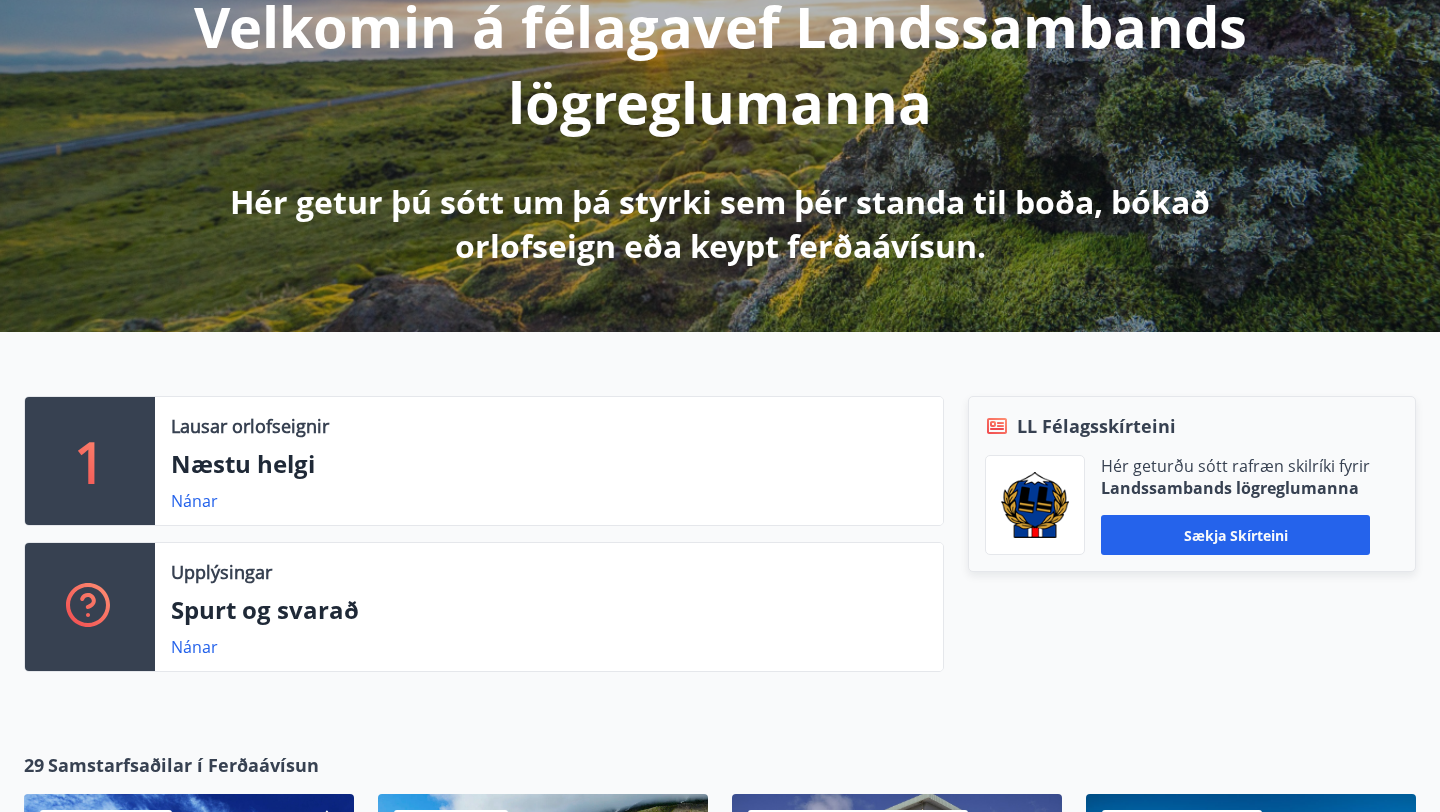 scroll, scrollTop: 294, scrollLeft: 0, axis: vertical 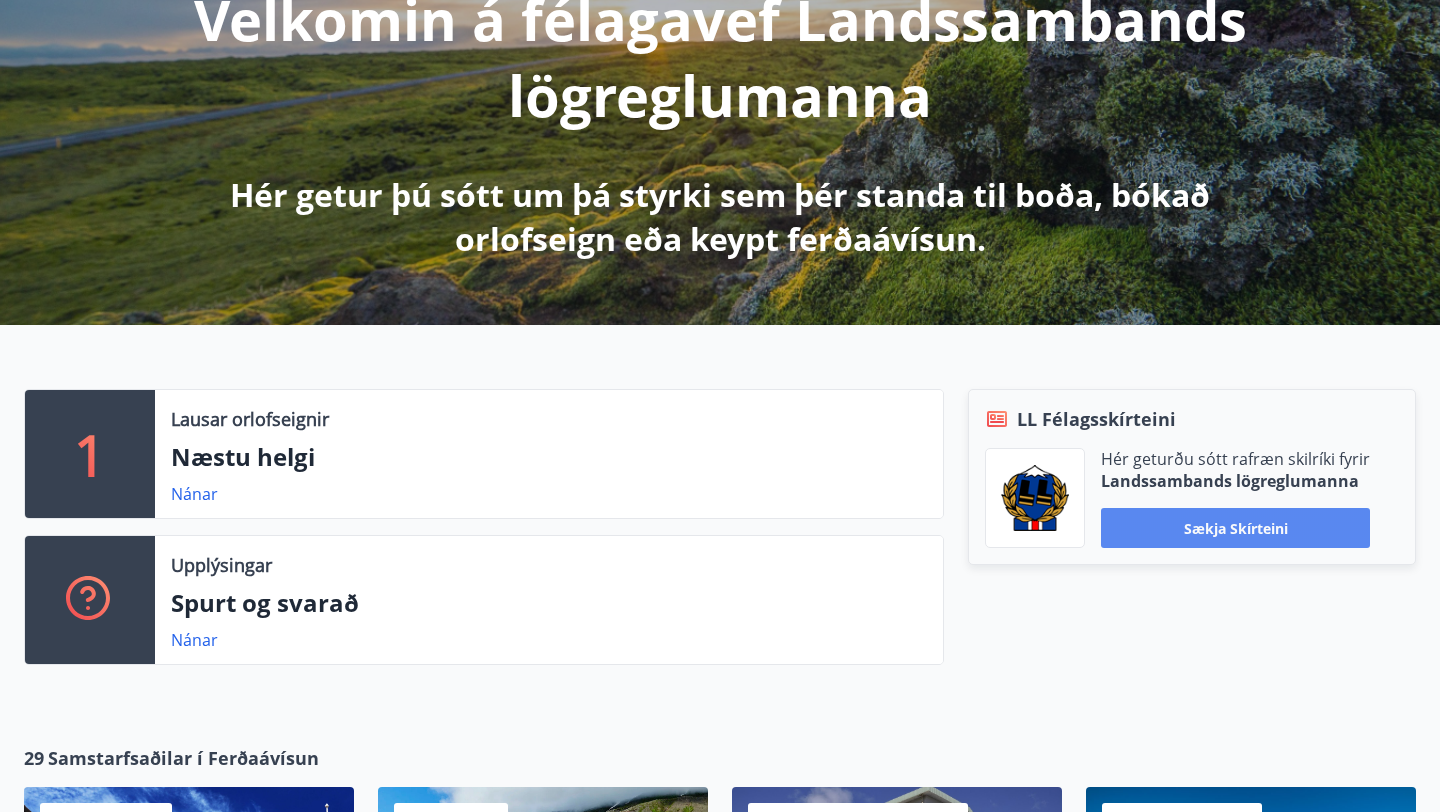 click on "Sækja skírteini" at bounding box center (1235, 528) 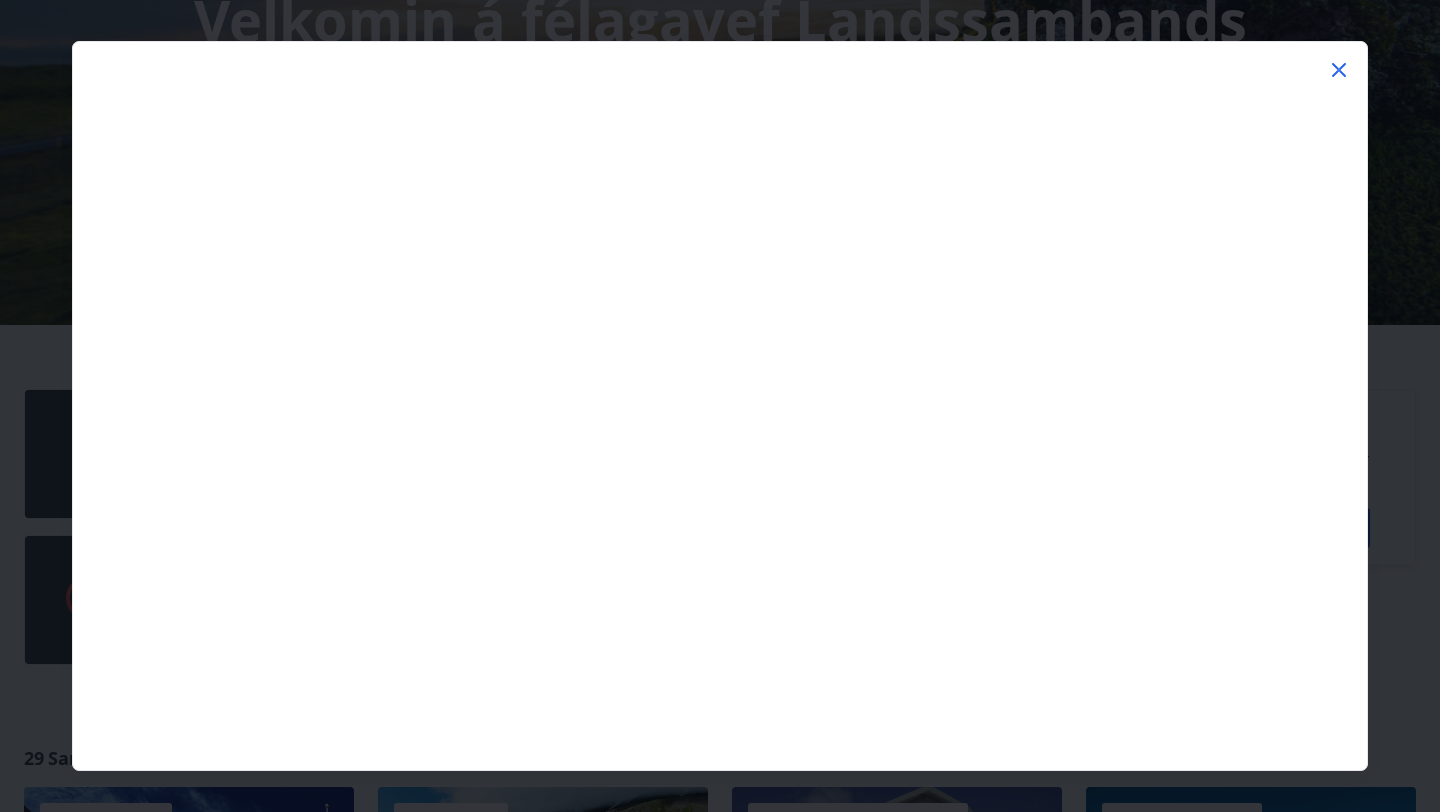 click 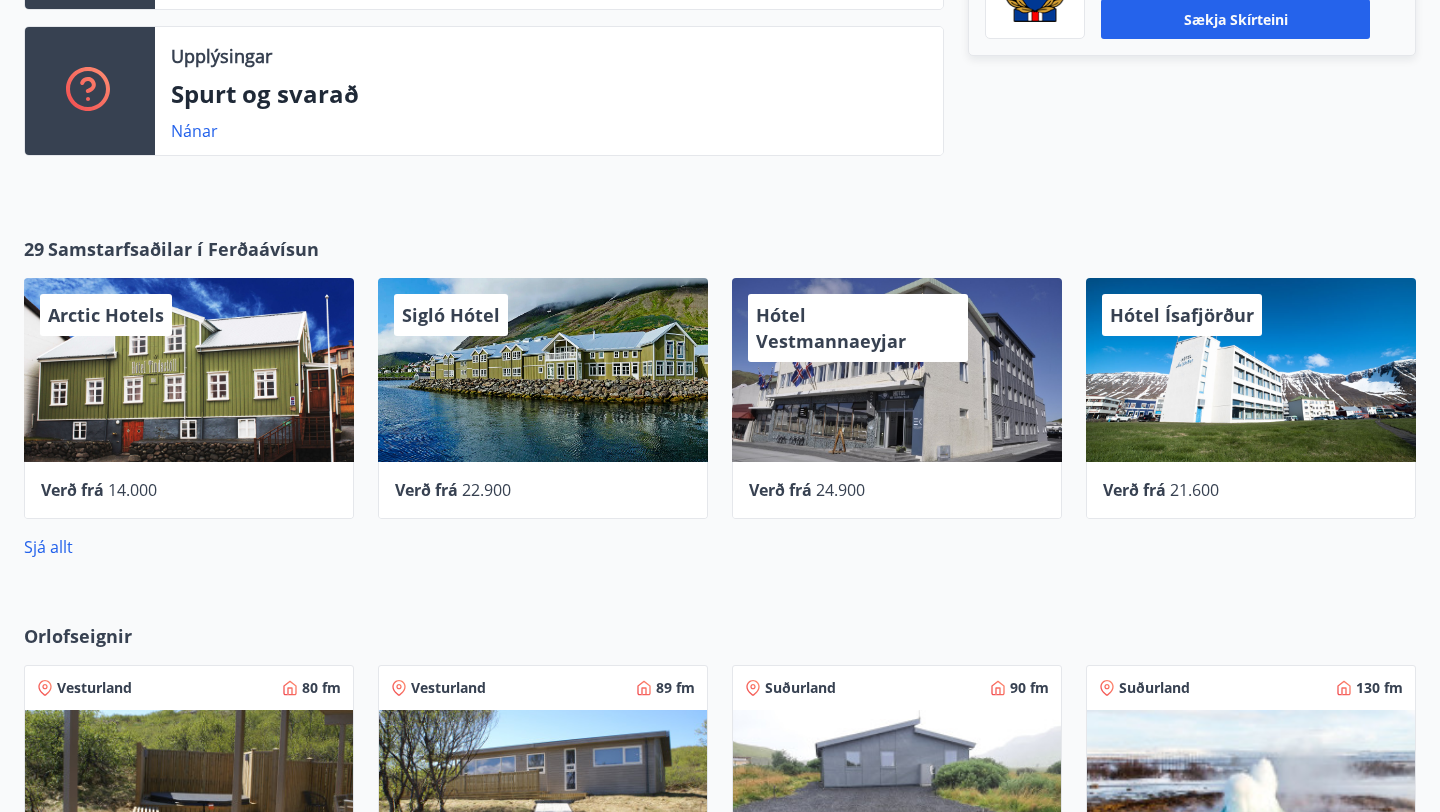 scroll, scrollTop: 818, scrollLeft: 0, axis: vertical 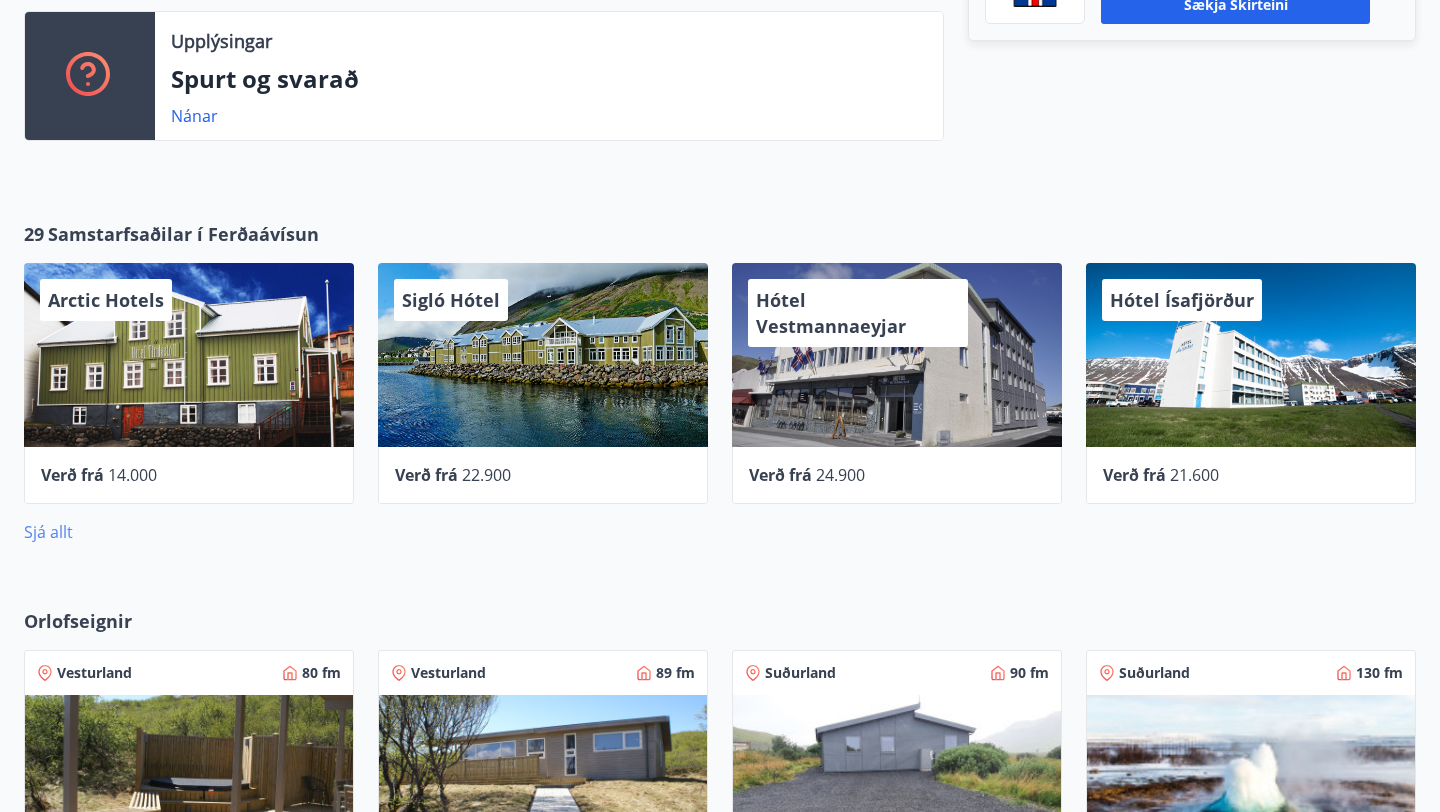 click on "Sjá allt" at bounding box center (48, 532) 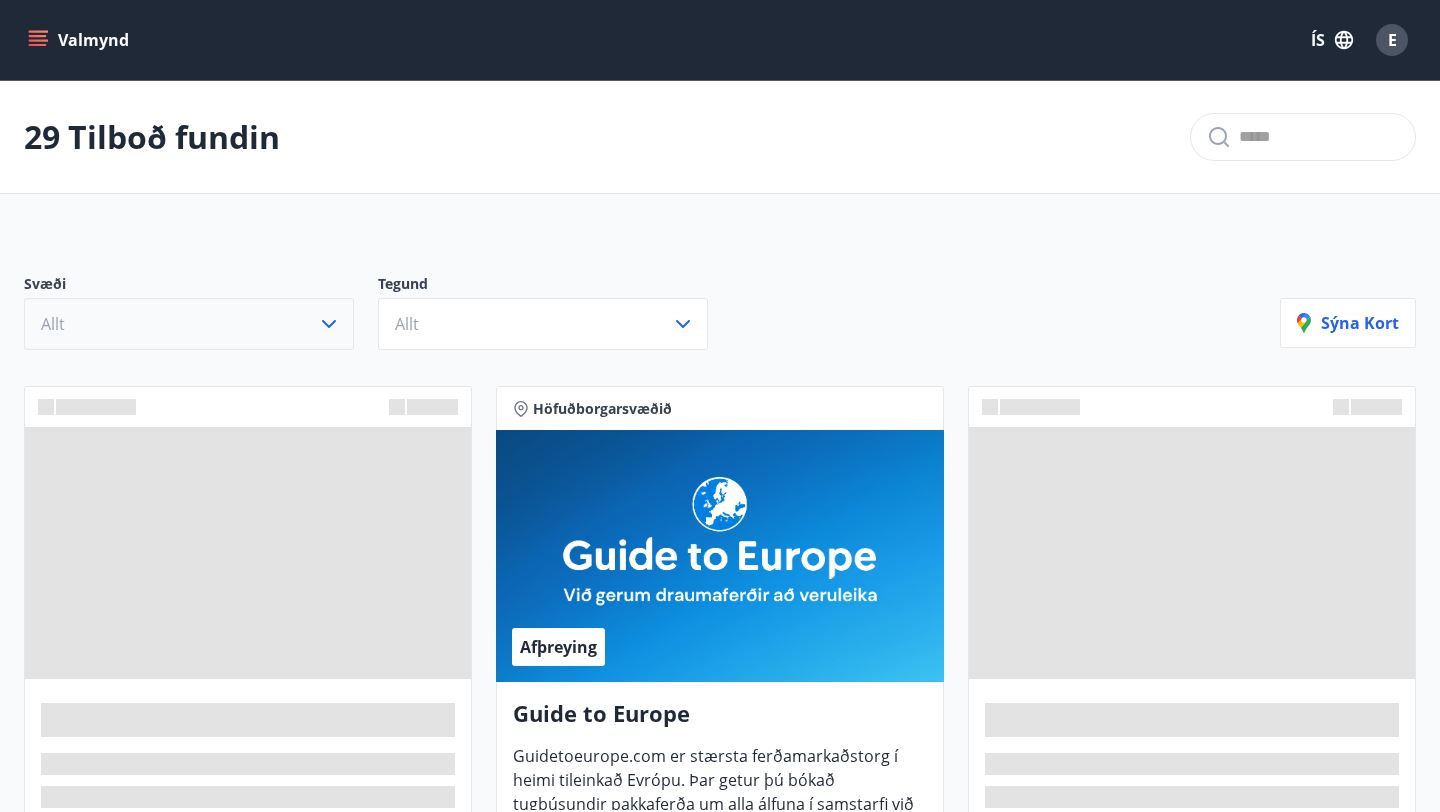 click on "Allt" at bounding box center [189, 324] 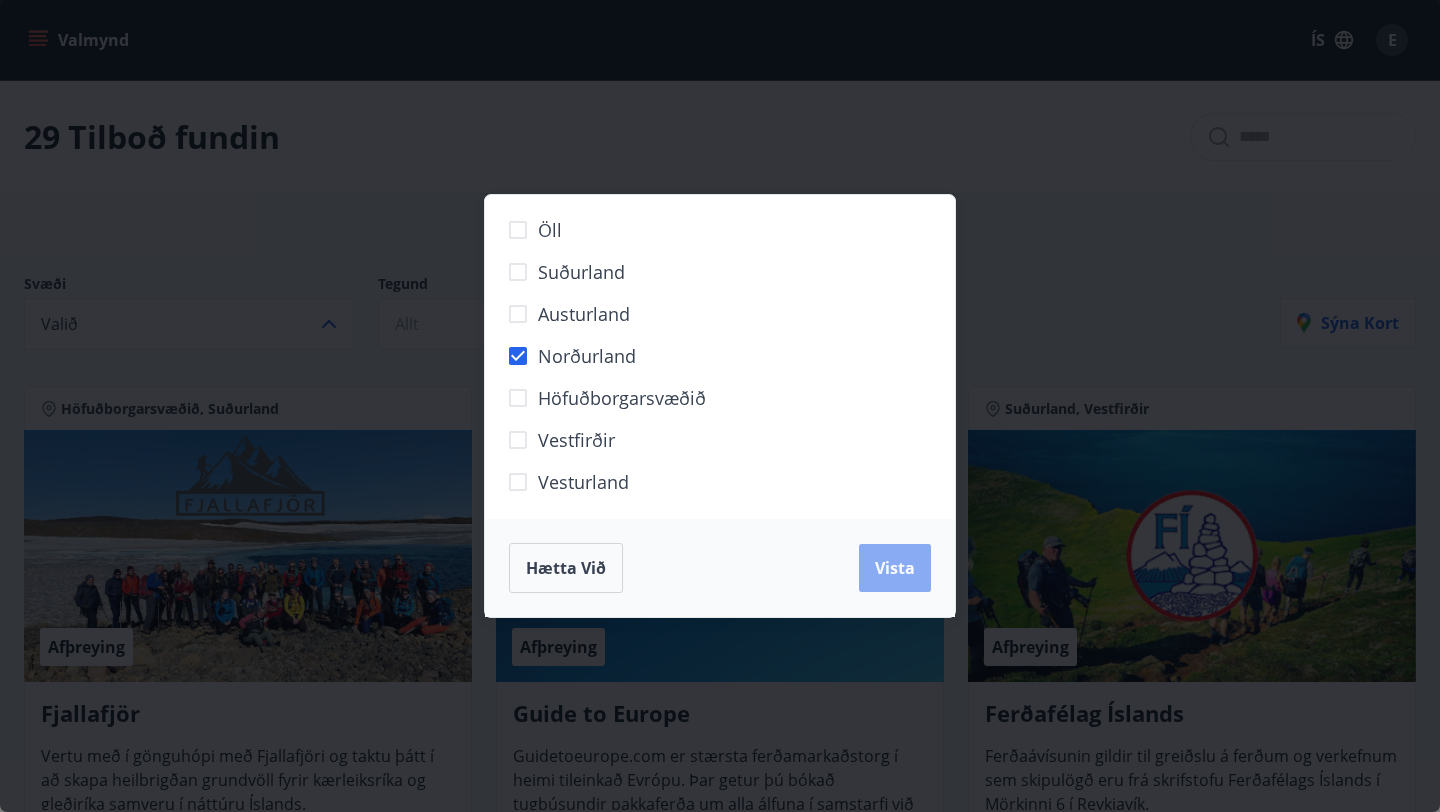 click on "Vista" at bounding box center [895, 568] 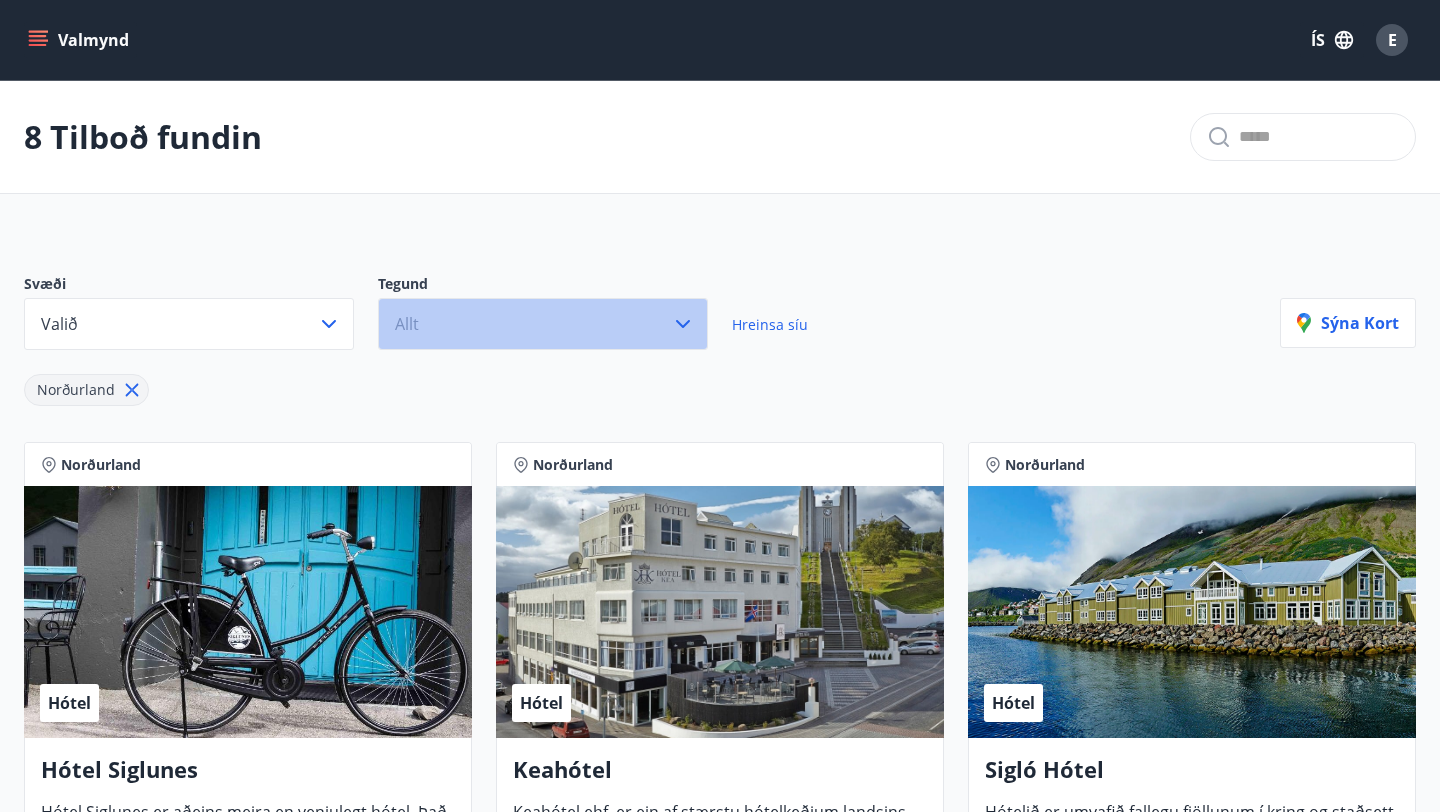 click on "Allt" at bounding box center (543, 324) 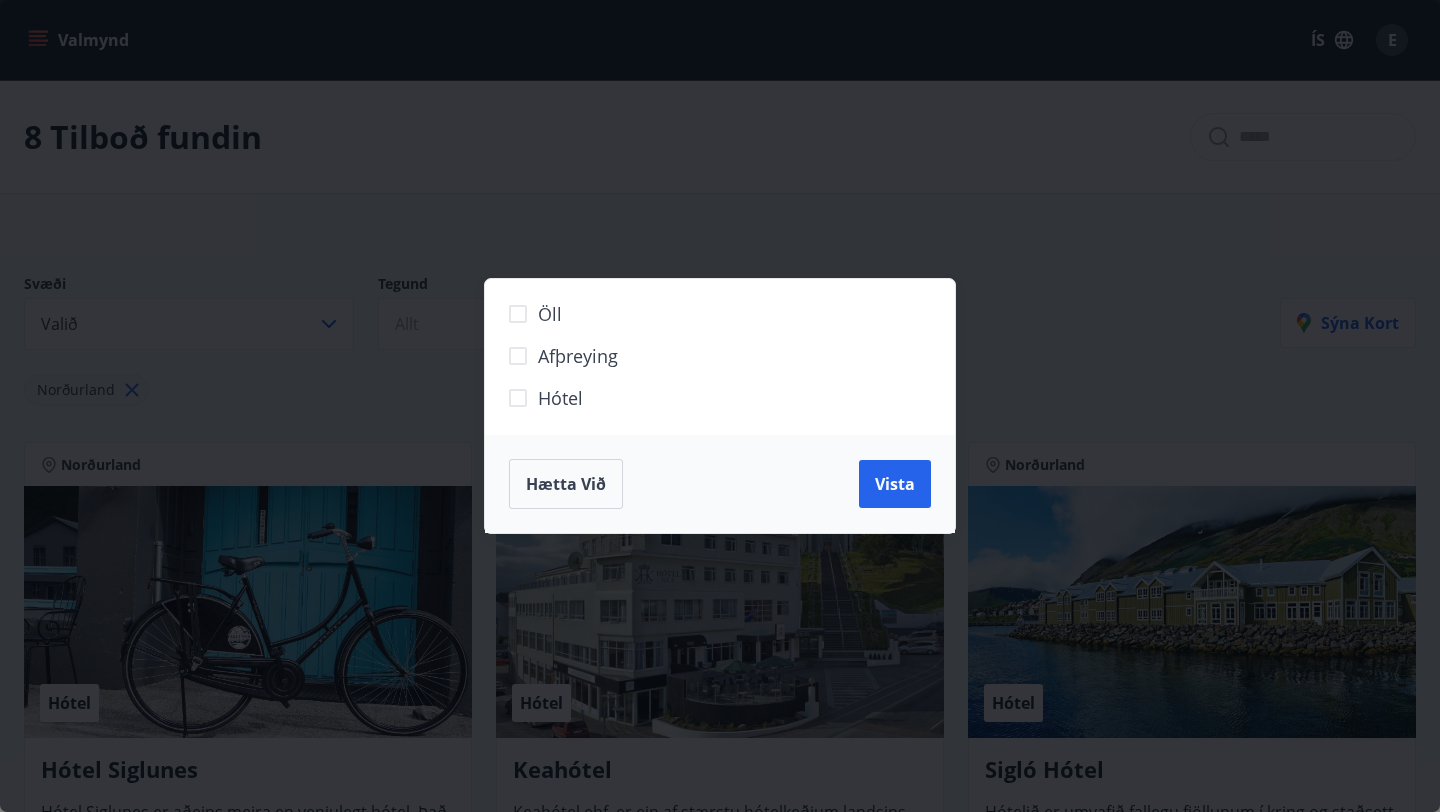 click on "Öll Afþreying Hótel Hætta við Vista" at bounding box center [720, 406] 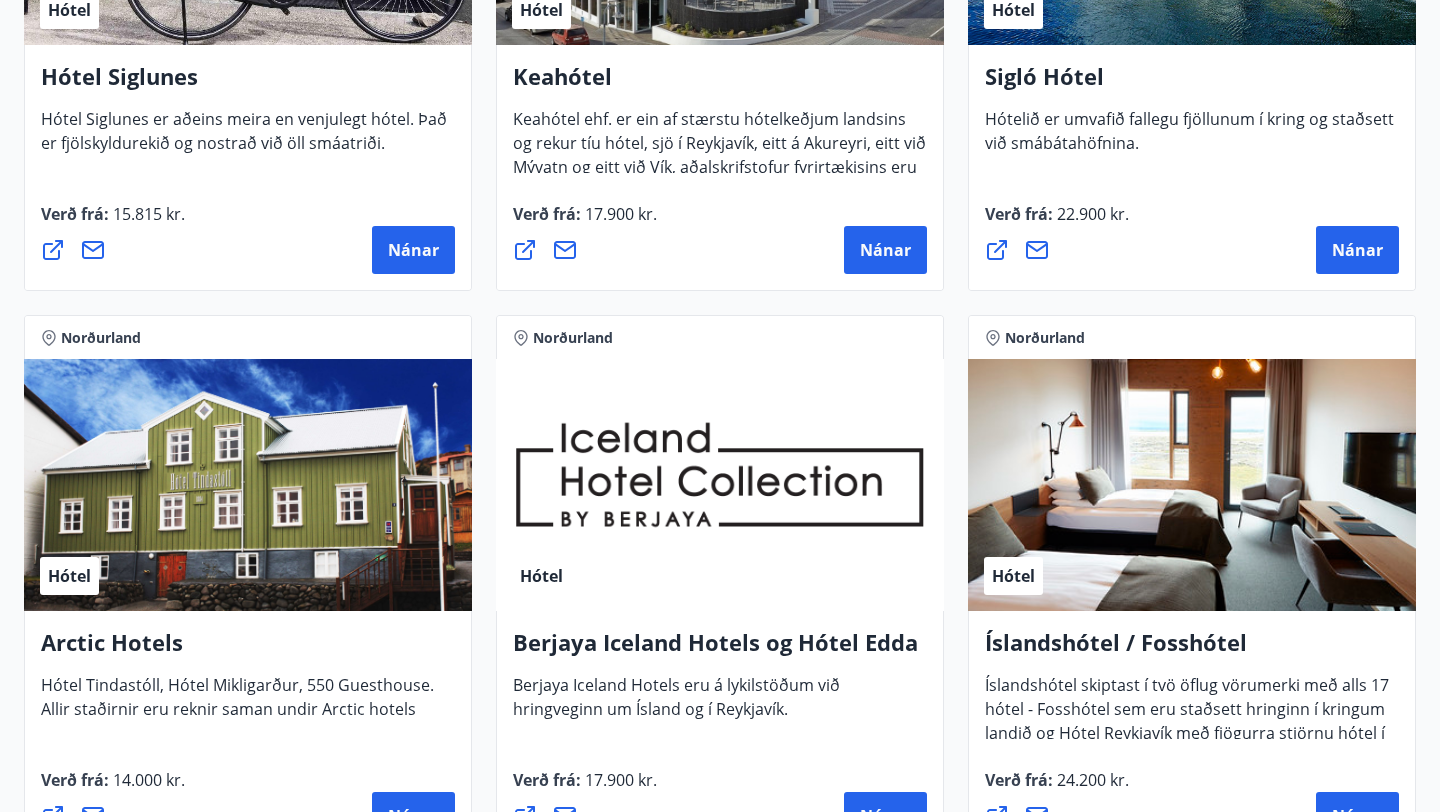 scroll, scrollTop: 0, scrollLeft: 0, axis: both 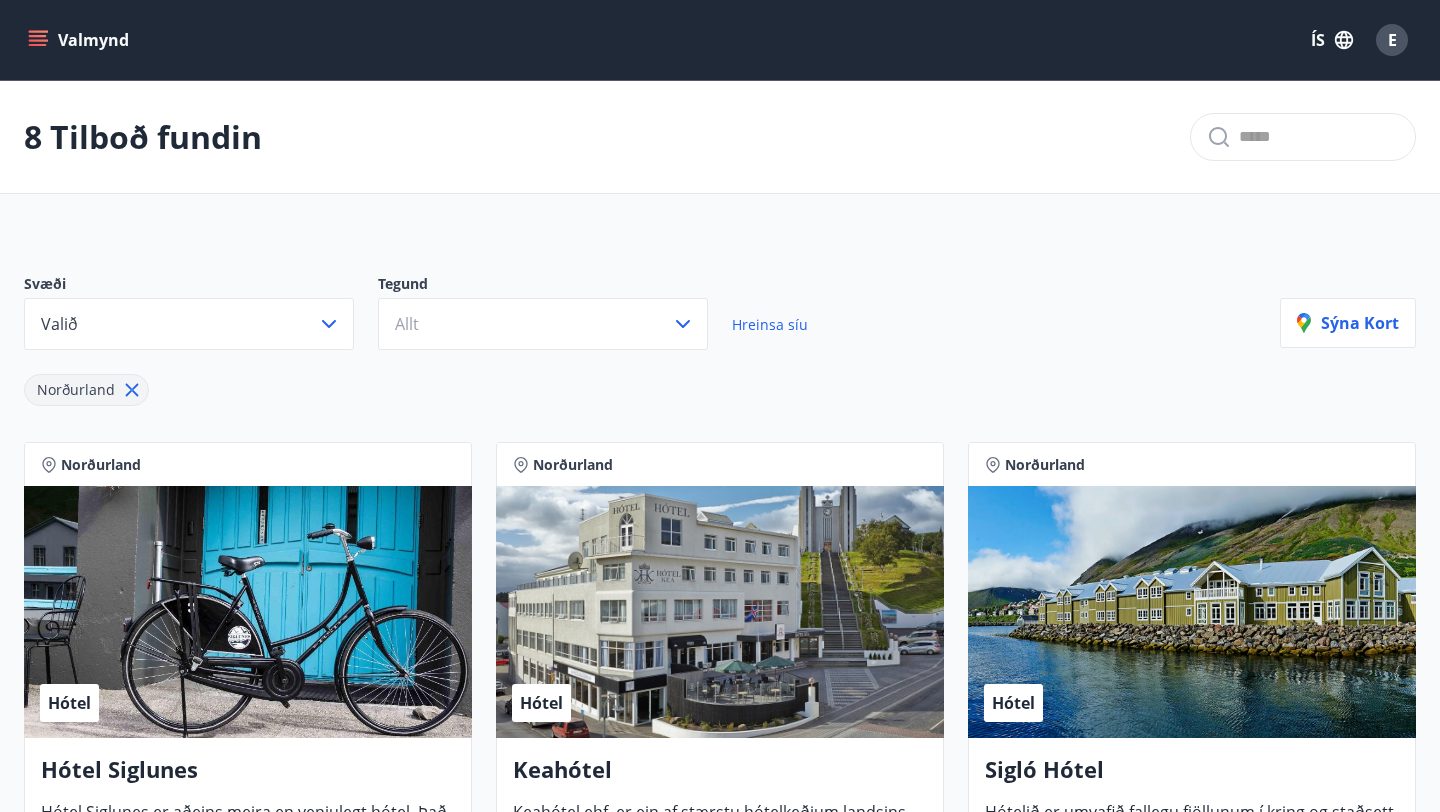 click on "8 Tilboð fundin" at bounding box center (720, 137) 